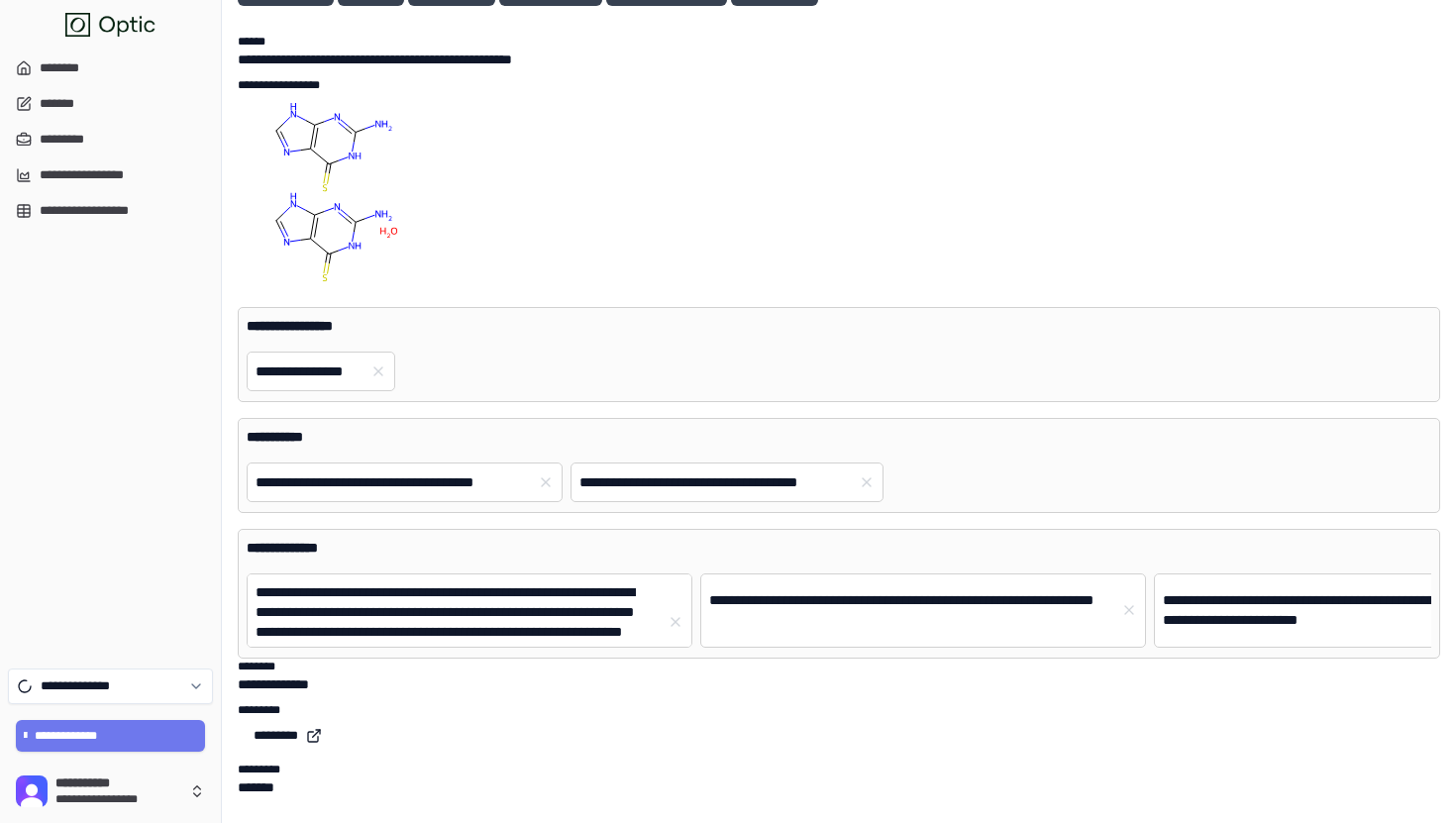 scroll, scrollTop: 0, scrollLeft: 0, axis: both 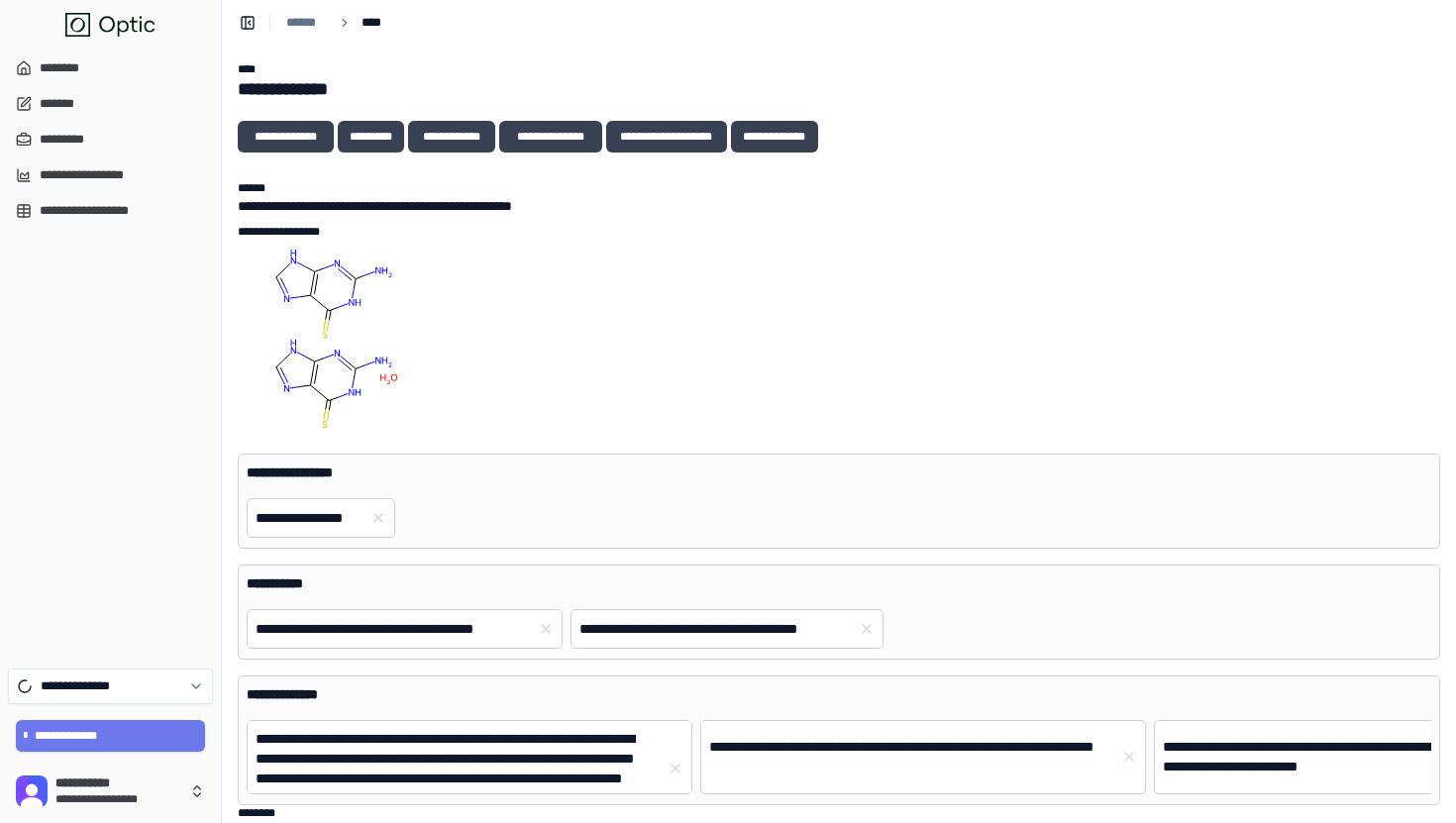 click on "**********" at bounding box center (839, 89) 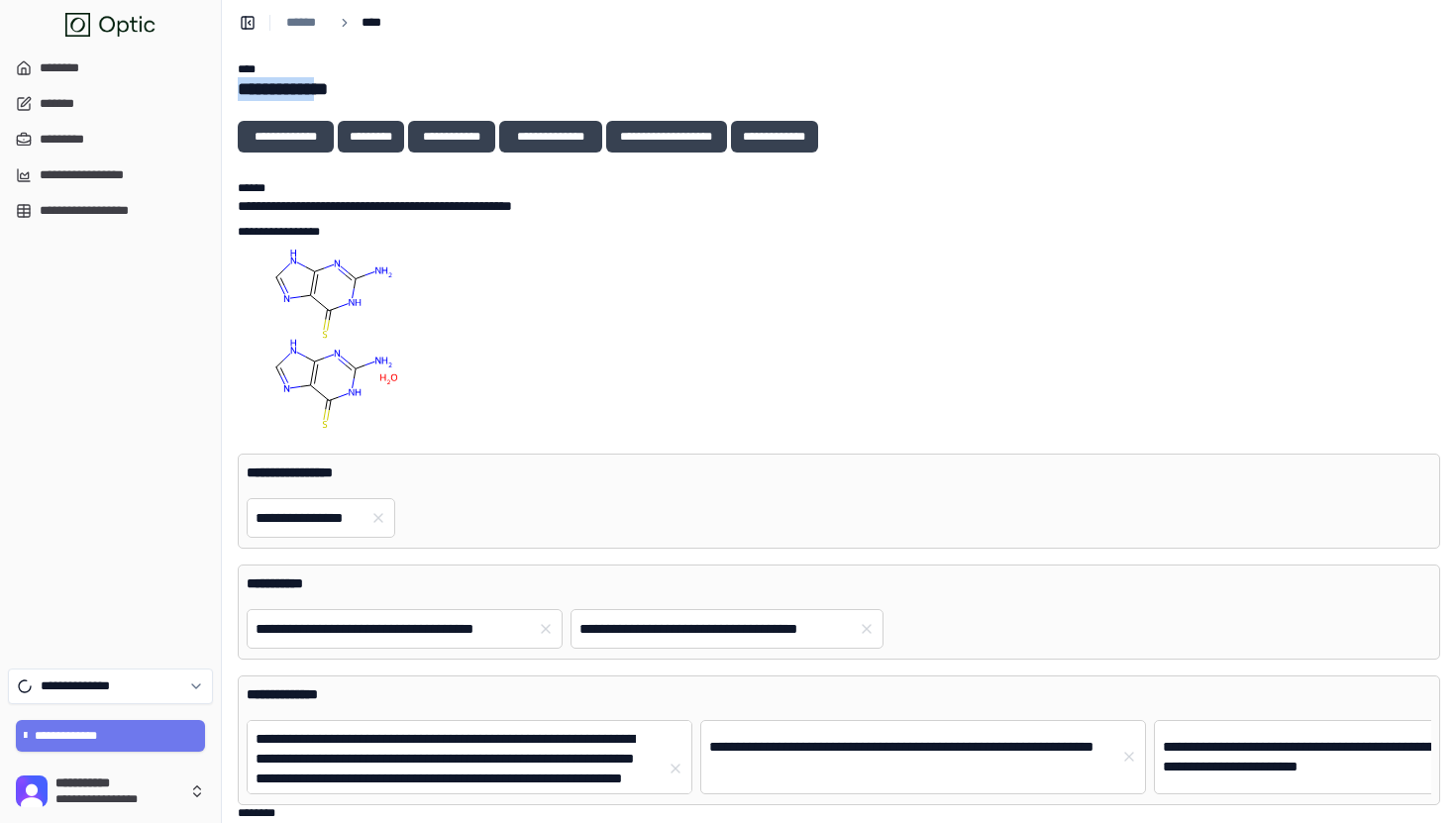click on "**********" at bounding box center [839, 89] 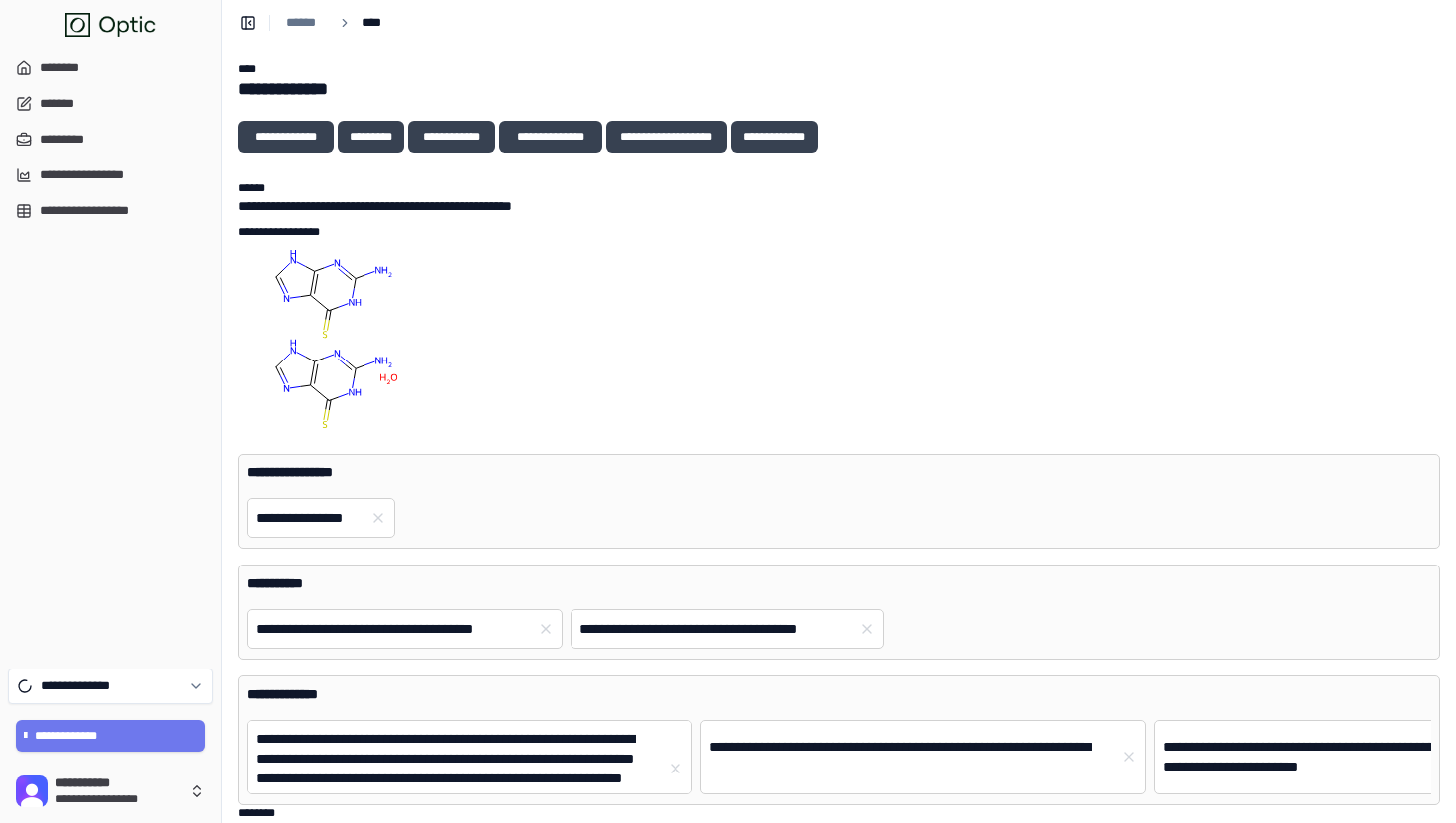 click on "**********" at bounding box center (839, 506) 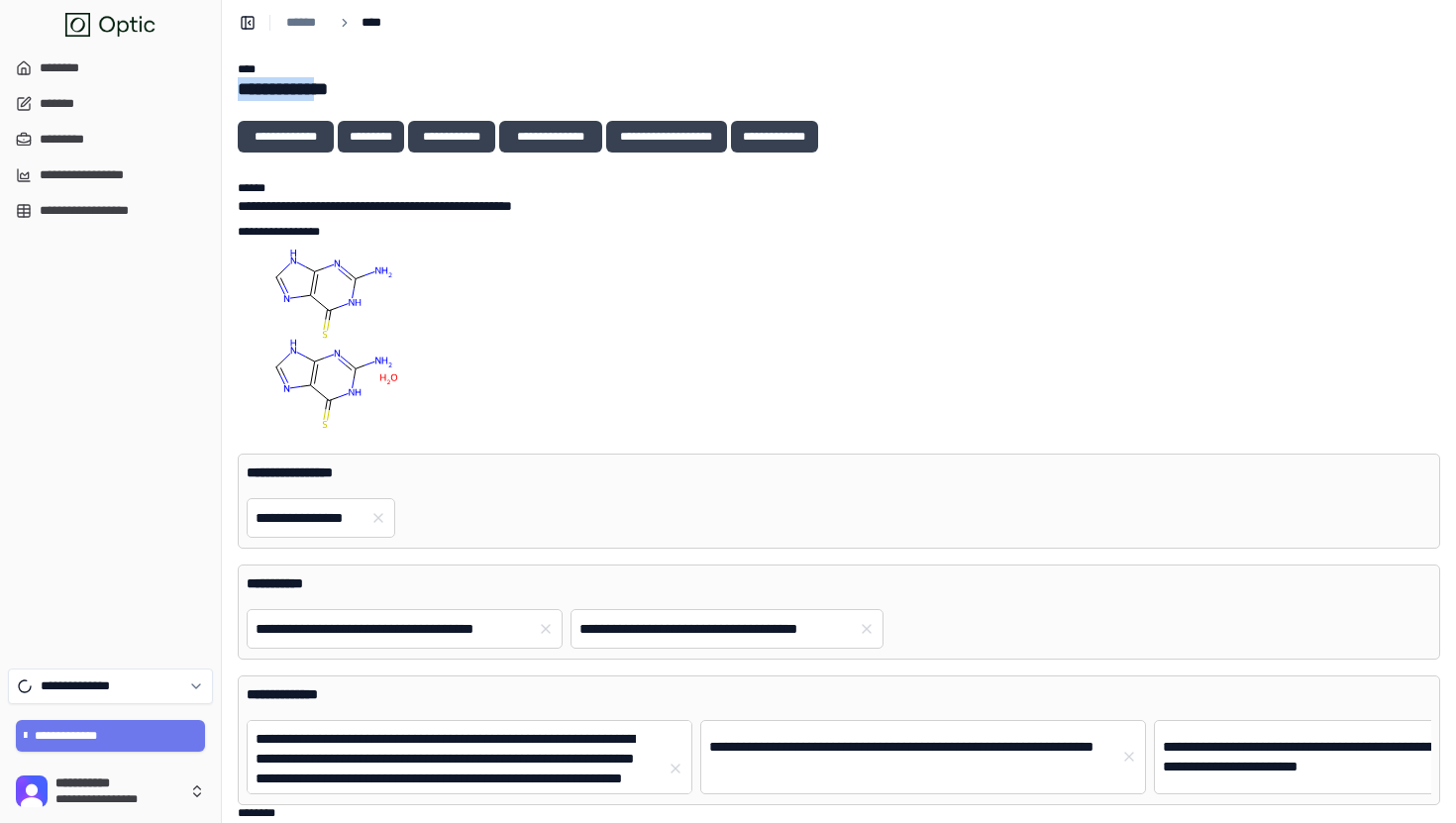 click on "**********" at bounding box center [839, 89] 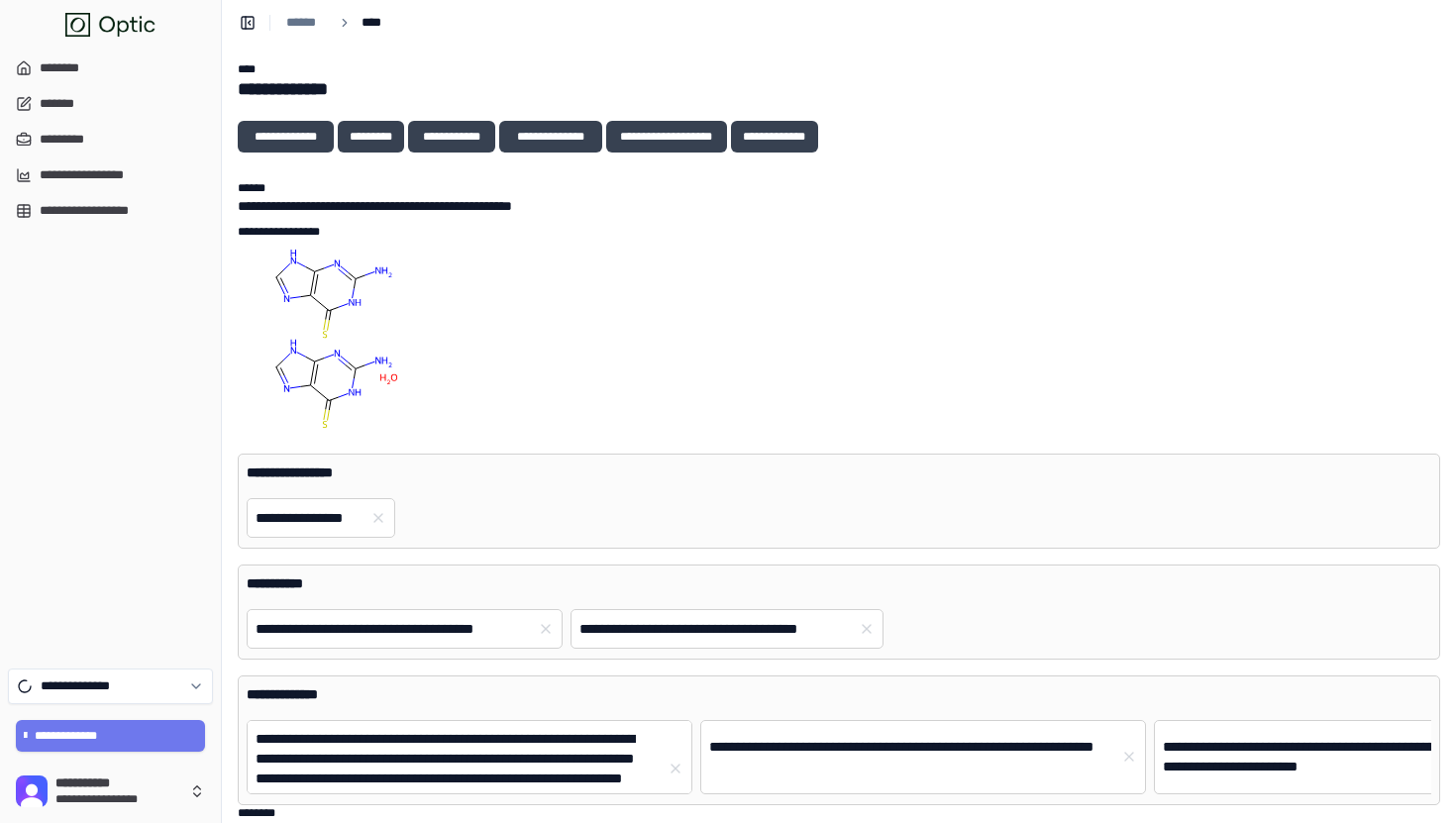 click on "**********" at bounding box center (839, 232) 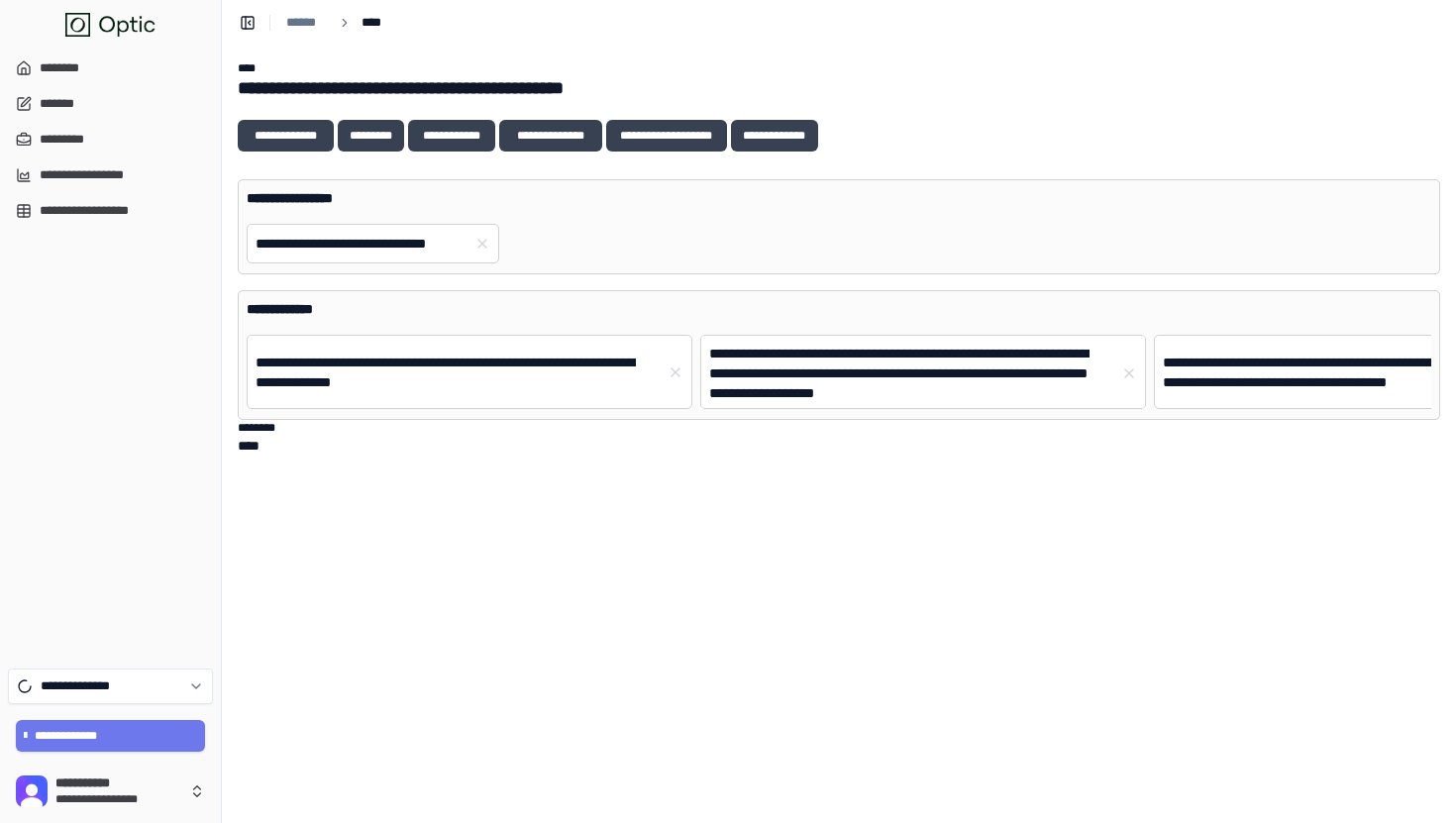 scroll, scrollTop: 0, scrollLeft: 0, axis: both 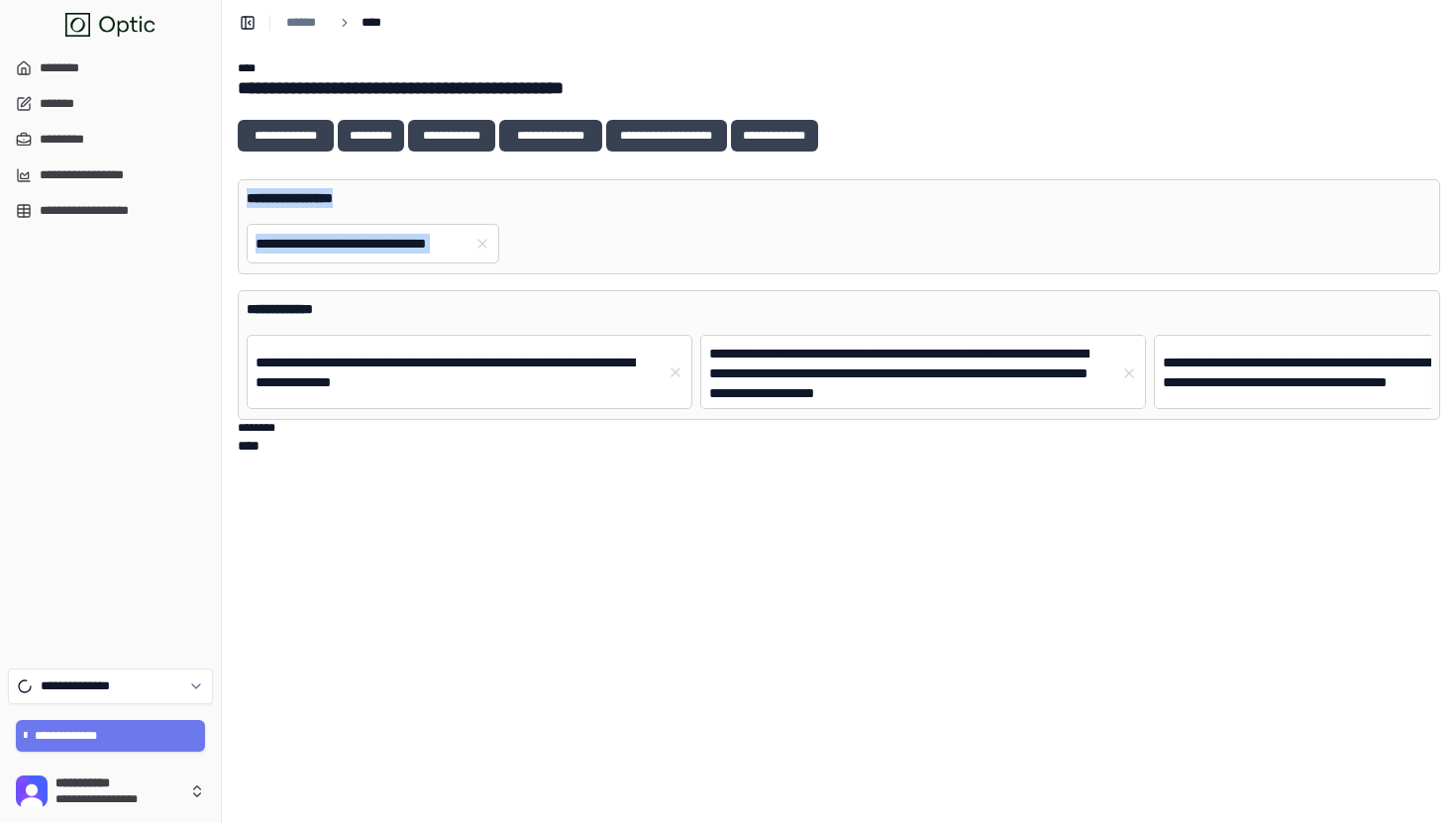drag, startPoint x: 976, startPoint y: 121, endPoint x: 1037, endPoint y: 253, distance: 145.4132 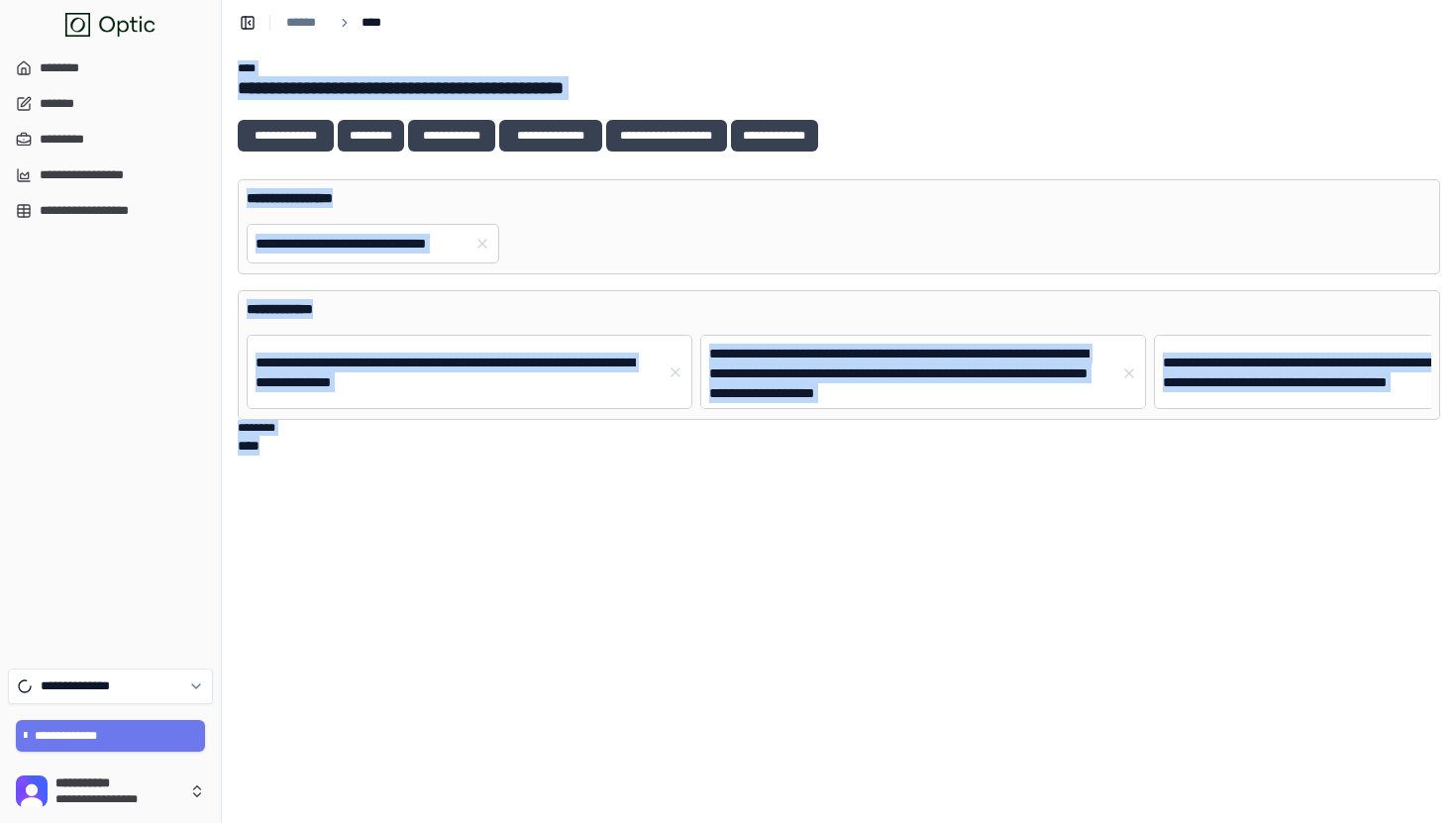 drag, startPoint x: 1013, startPoint y: 483, endPoint x: 903, endPoint y: 49, distance: 447.72313 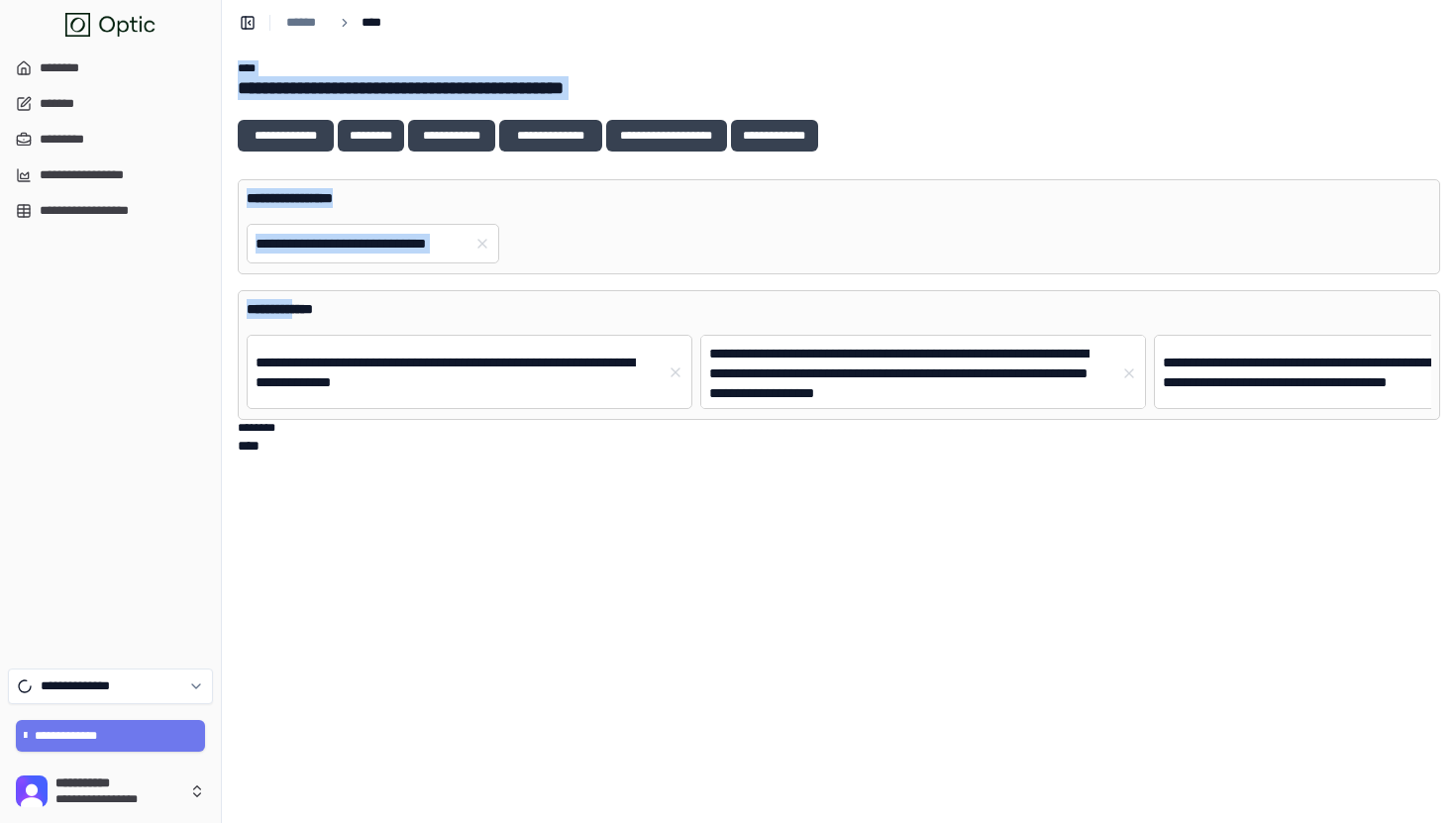 drag, startPoint x: 903, startPoint y: 49, endPoint x: 1049, endPoint y: 260, distance: 256.58722 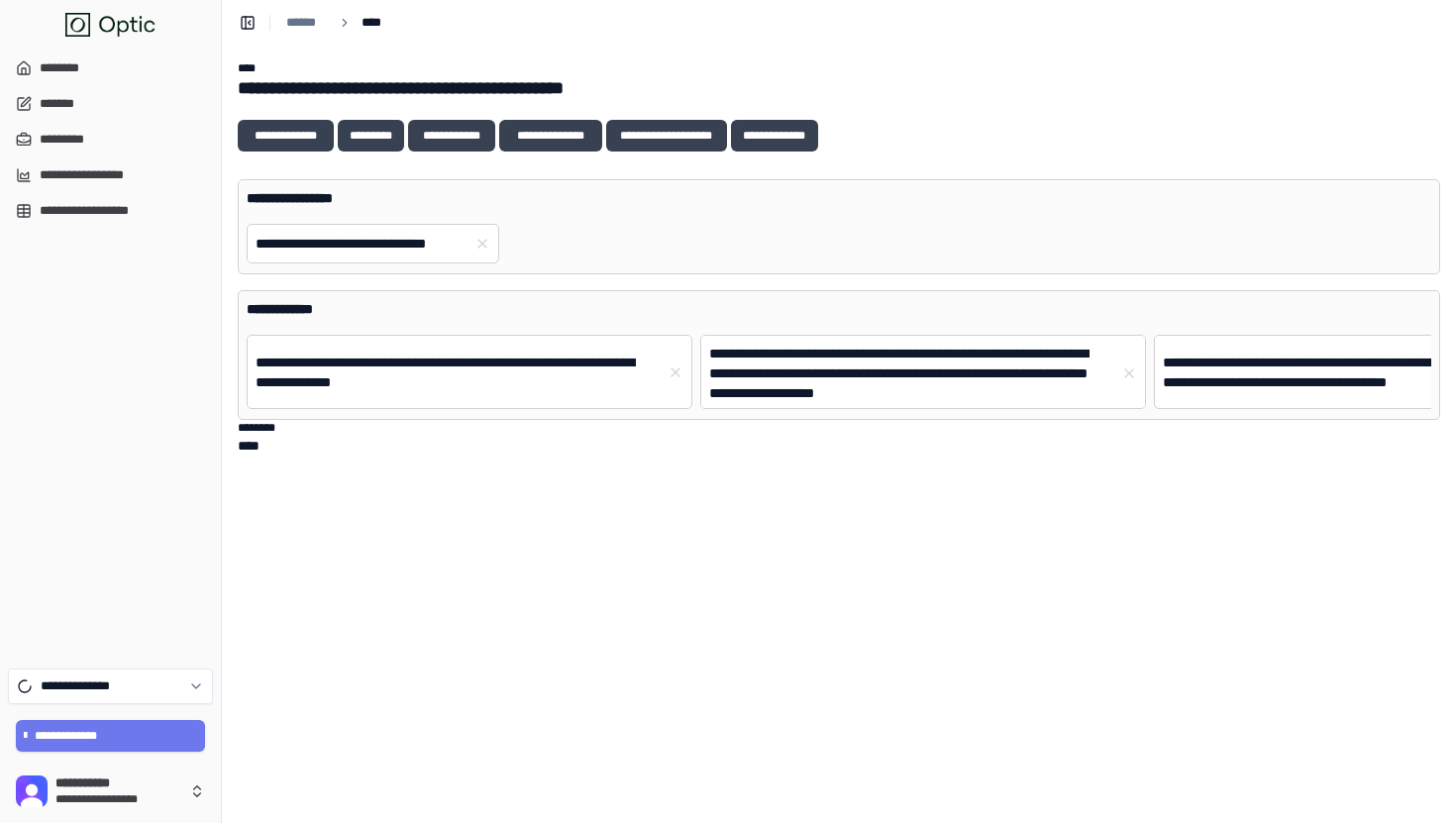 click on "**********" at bounding box center [839, 434] 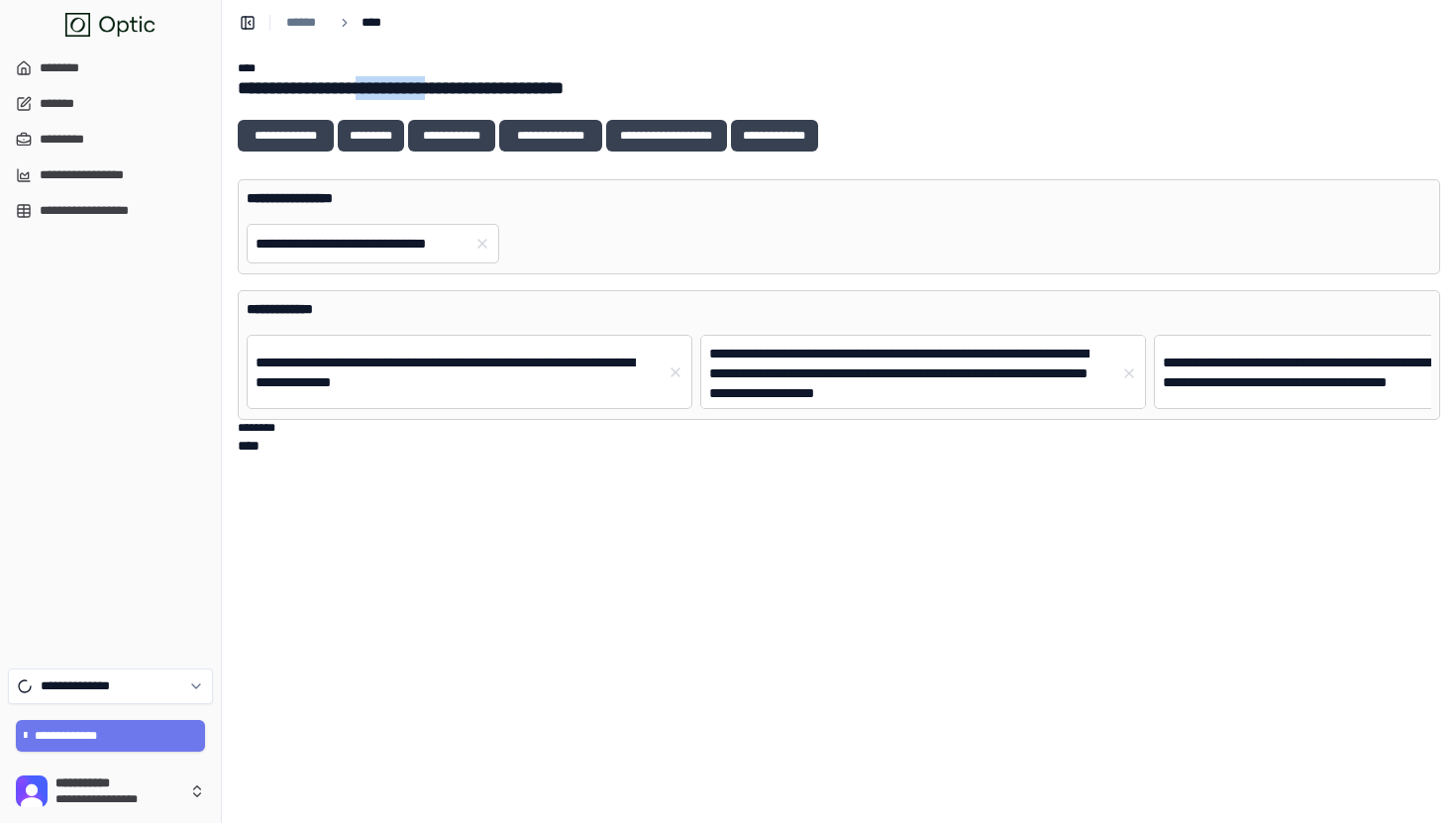drag, startPoint x: 481, startPoint y: 93, endPoint x: 389, endPoint y: 88, distance: 92.13577 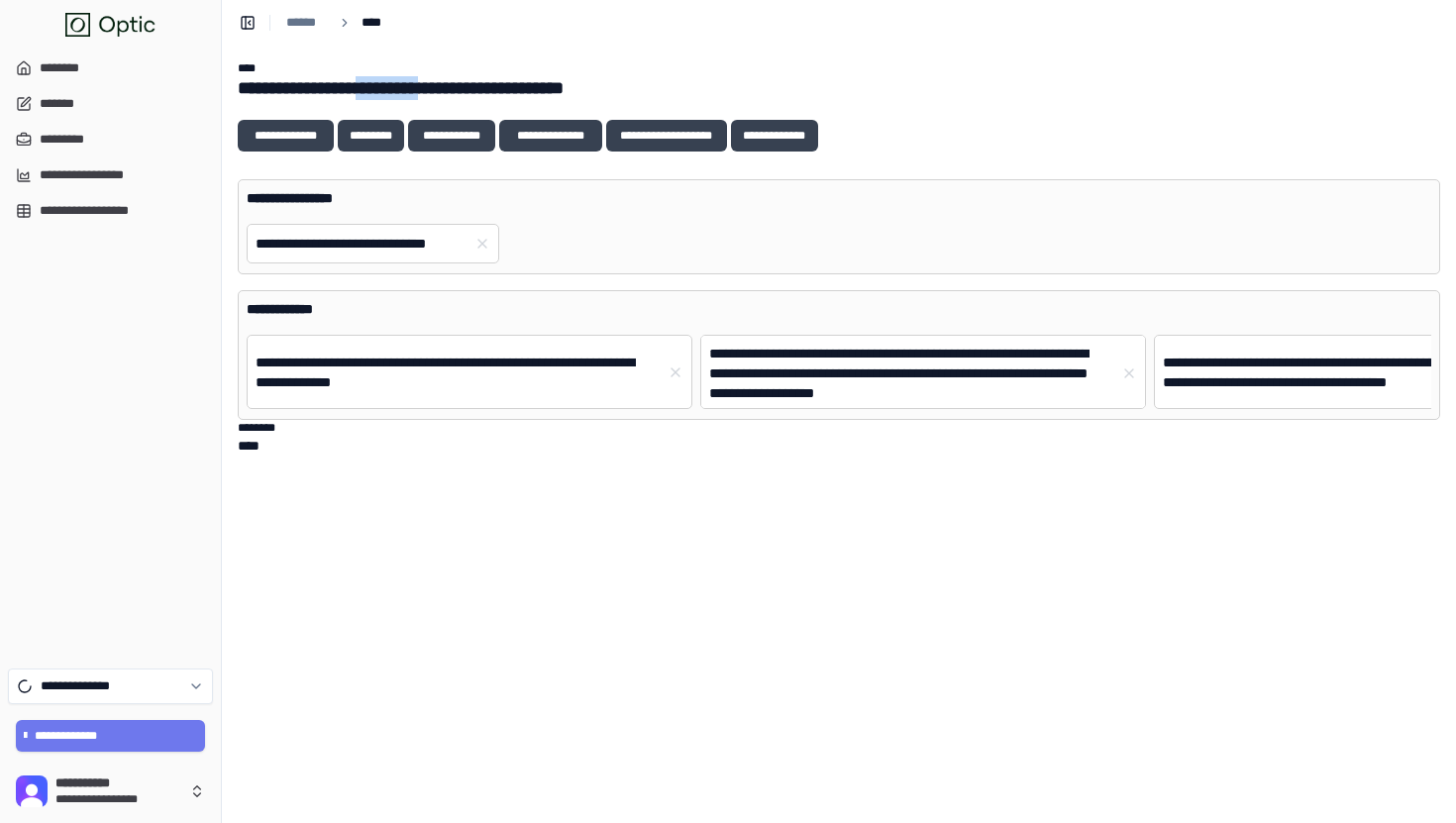 click on "**********" at bounding box center (839, 88) 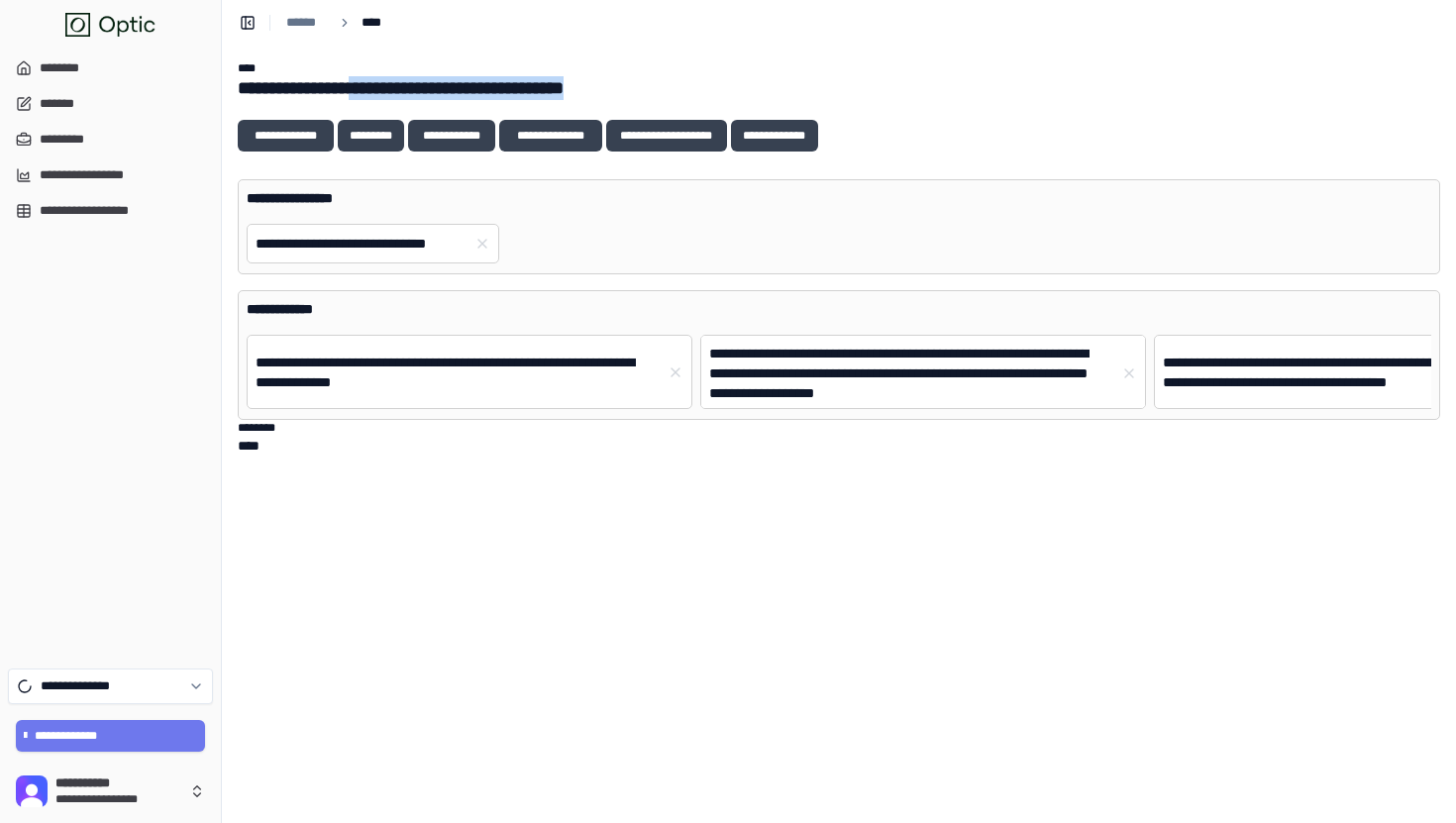 drag, startPoint x: 389, startPoint y: 88, endPoint x: 572, endPoint y: 90, distance: 183.0109 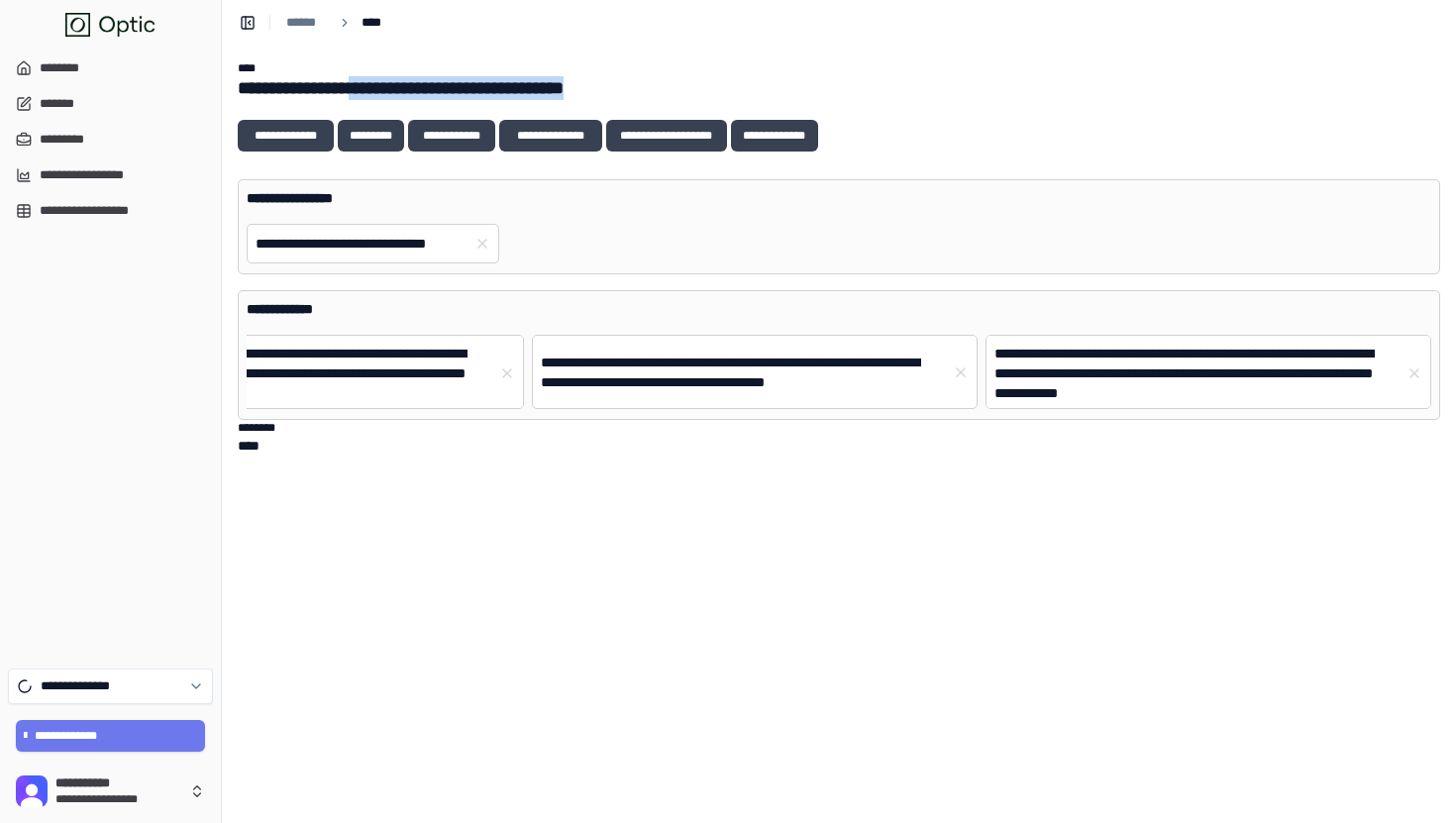 scroll, scrollTop: 0, scrollLeft: 0, axis: both 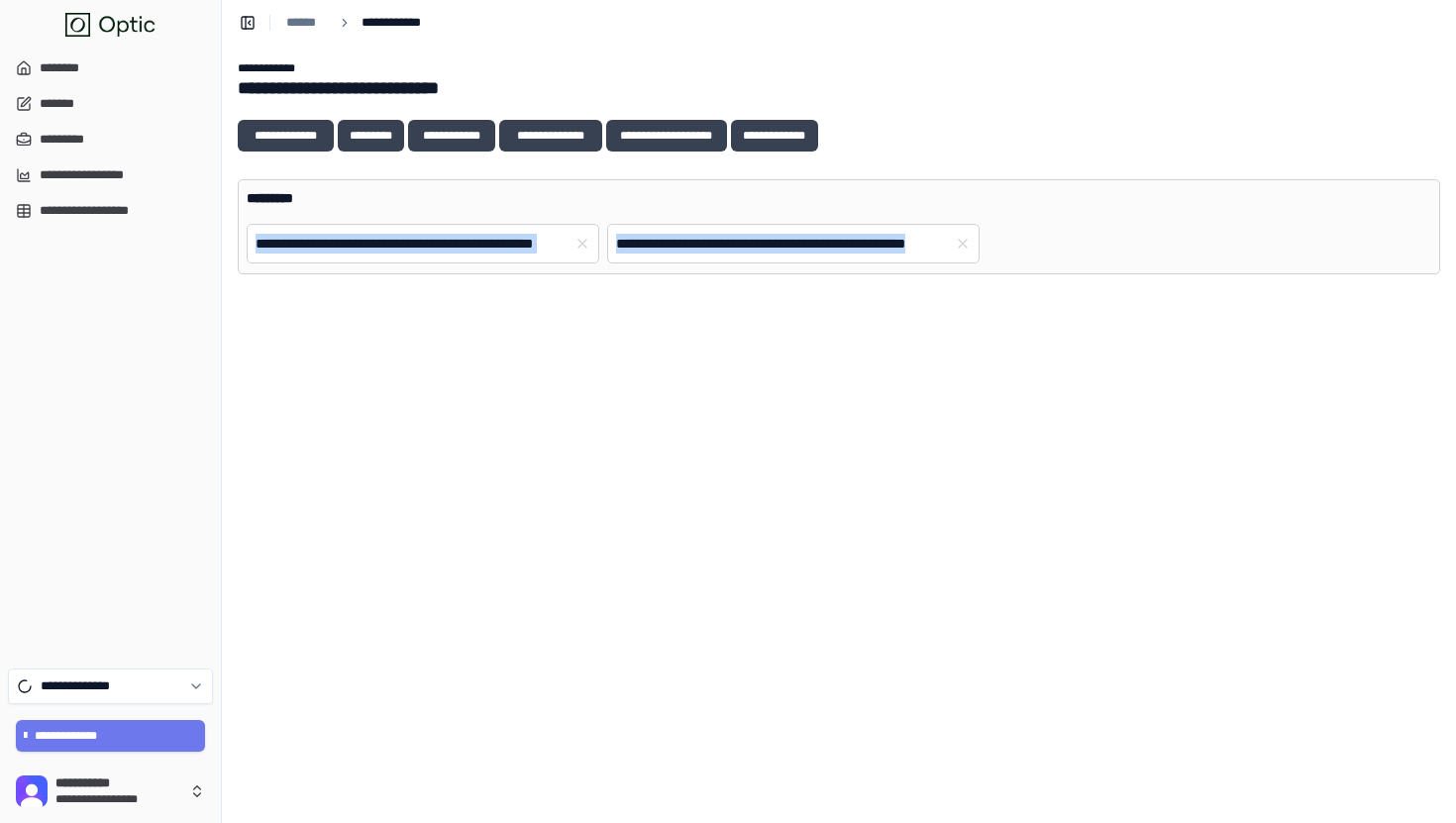 drag, startPoint x: 1057, startPoint y: 203, endPoint x: 1121, endPoint y: 274, distance: 96 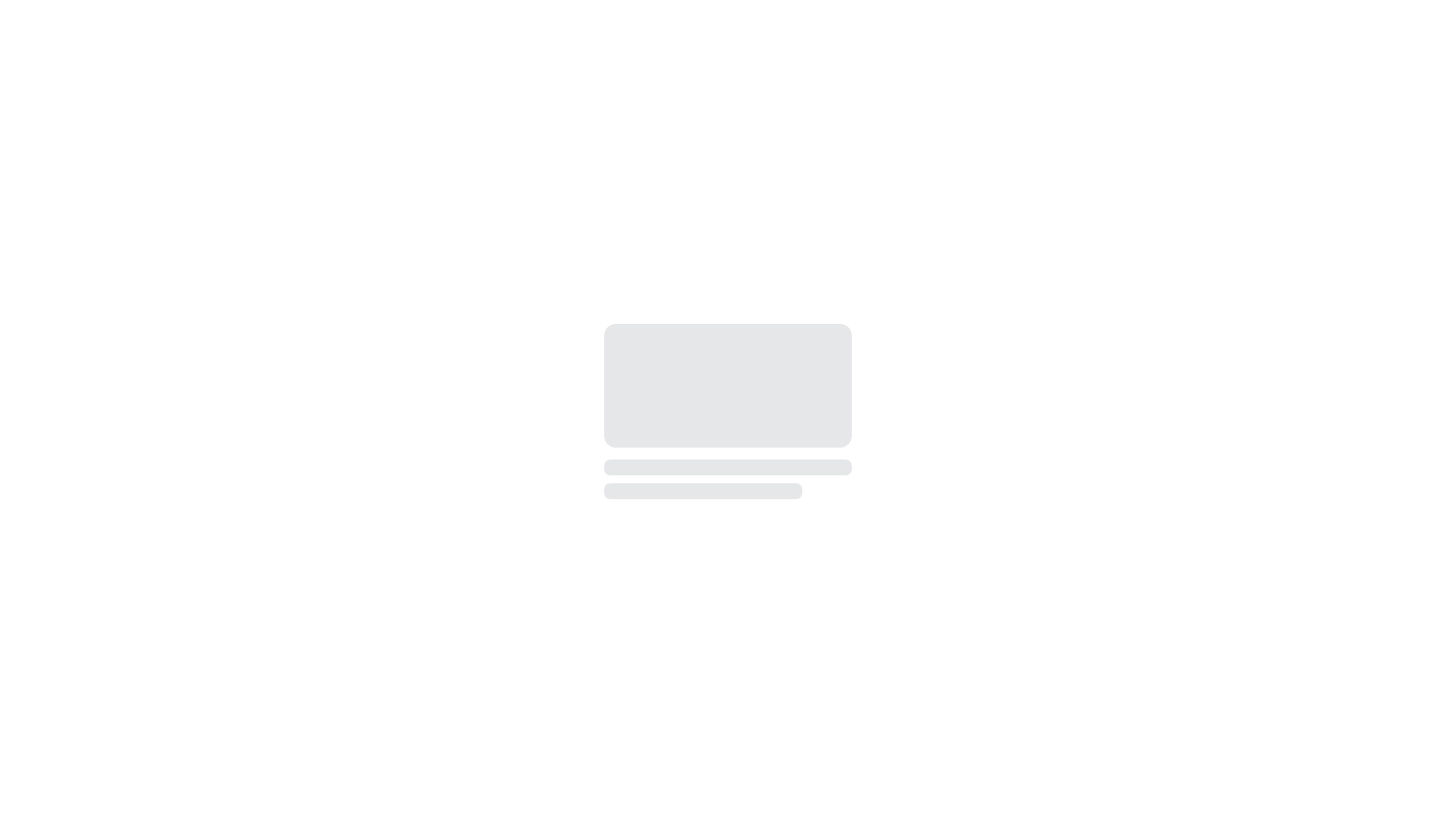 scroll, scrollTop: 0, scrollLeft: 0, axis: both 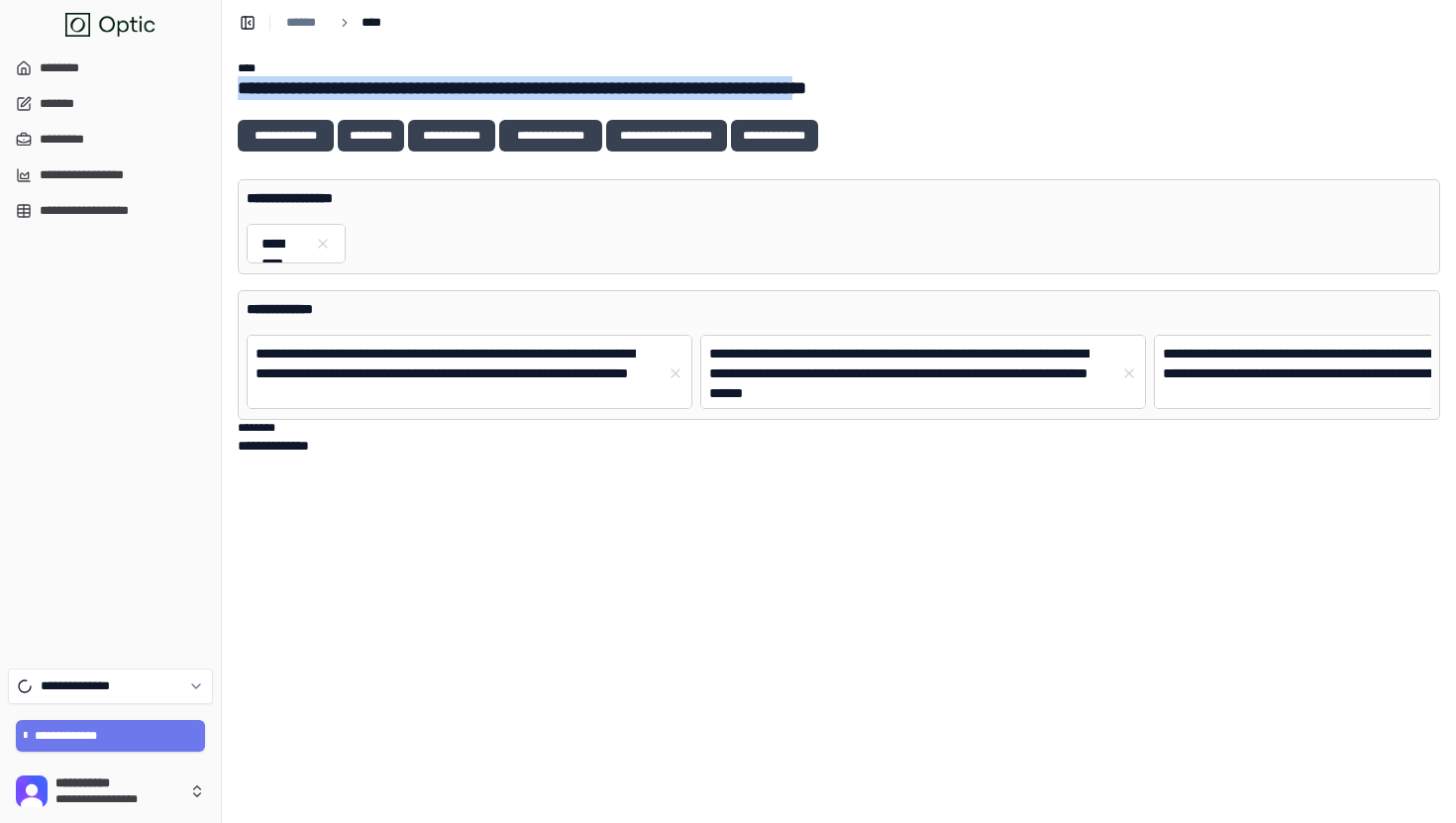 drag, startPoint x: 858, startPoint y: 63, endPoint x: 910, endPoint y: 84, distance: 56.0803 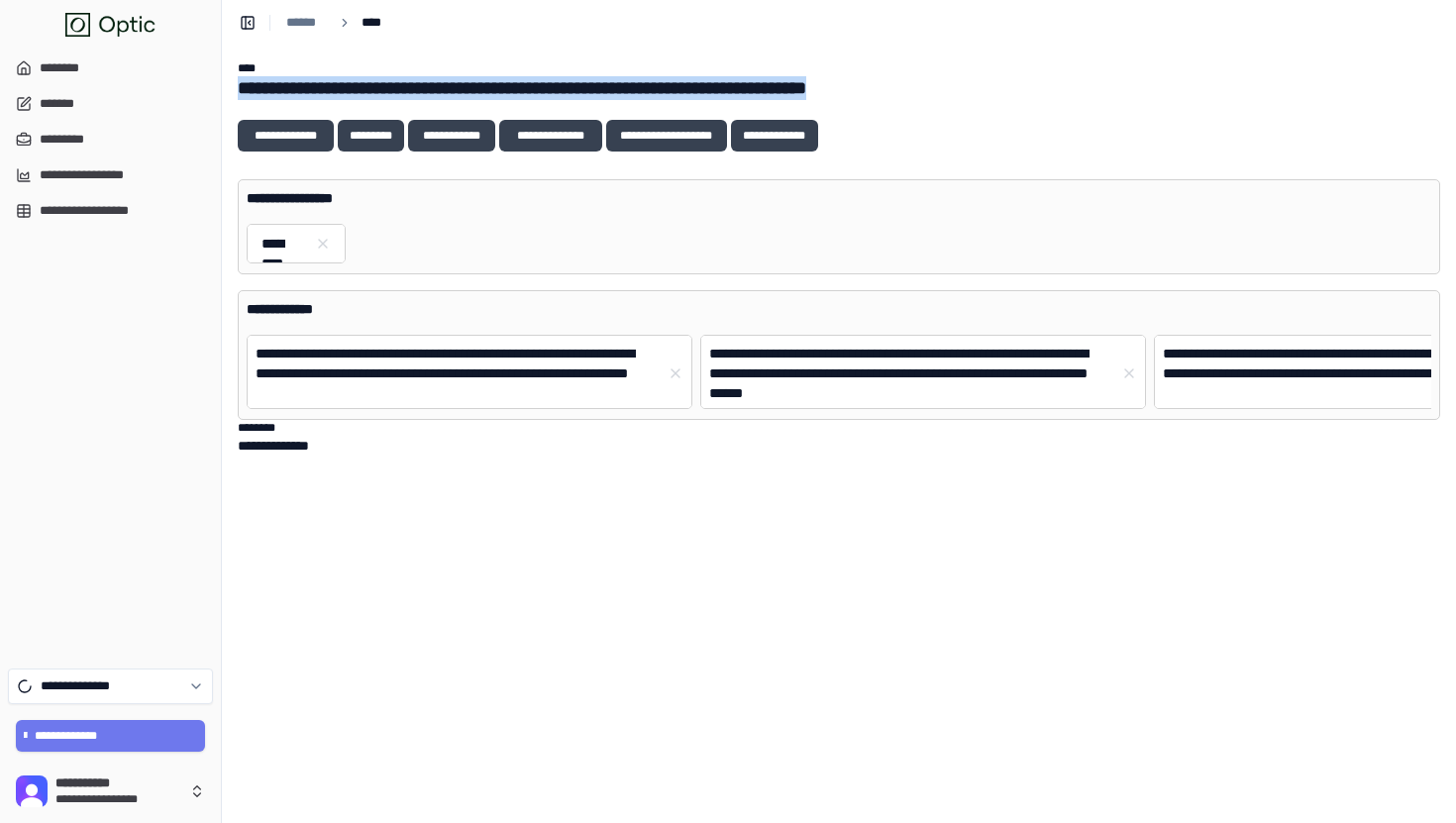 drag, startPoint x: 910, startPoint y: 84, endPoint x: 756, endPoint y: 72, distance: 154.46682 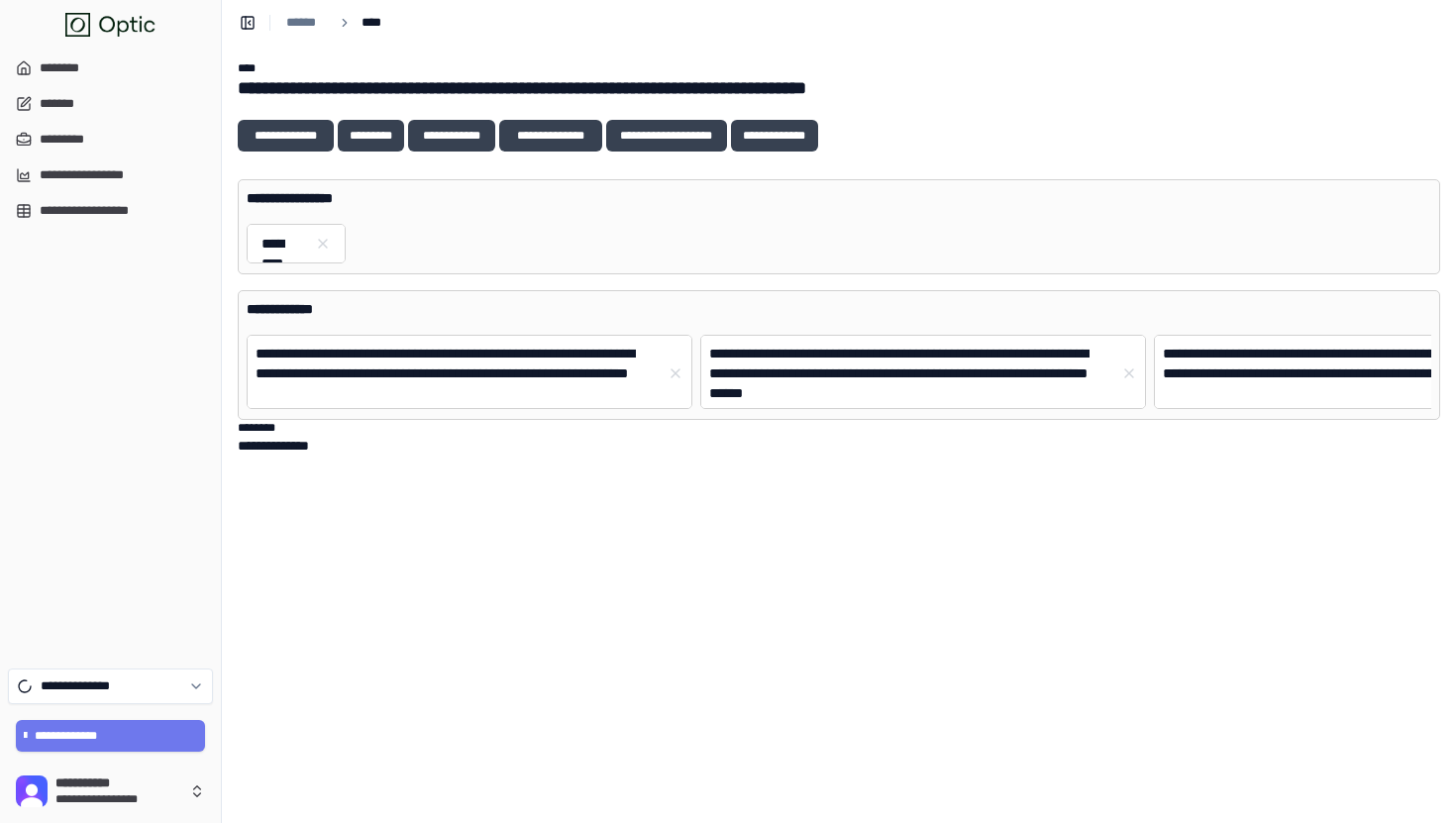 drag, startPoint x: 756, startPoint y: 72, endPoint x: 907, endPoint y: 85, distance: 151.5586 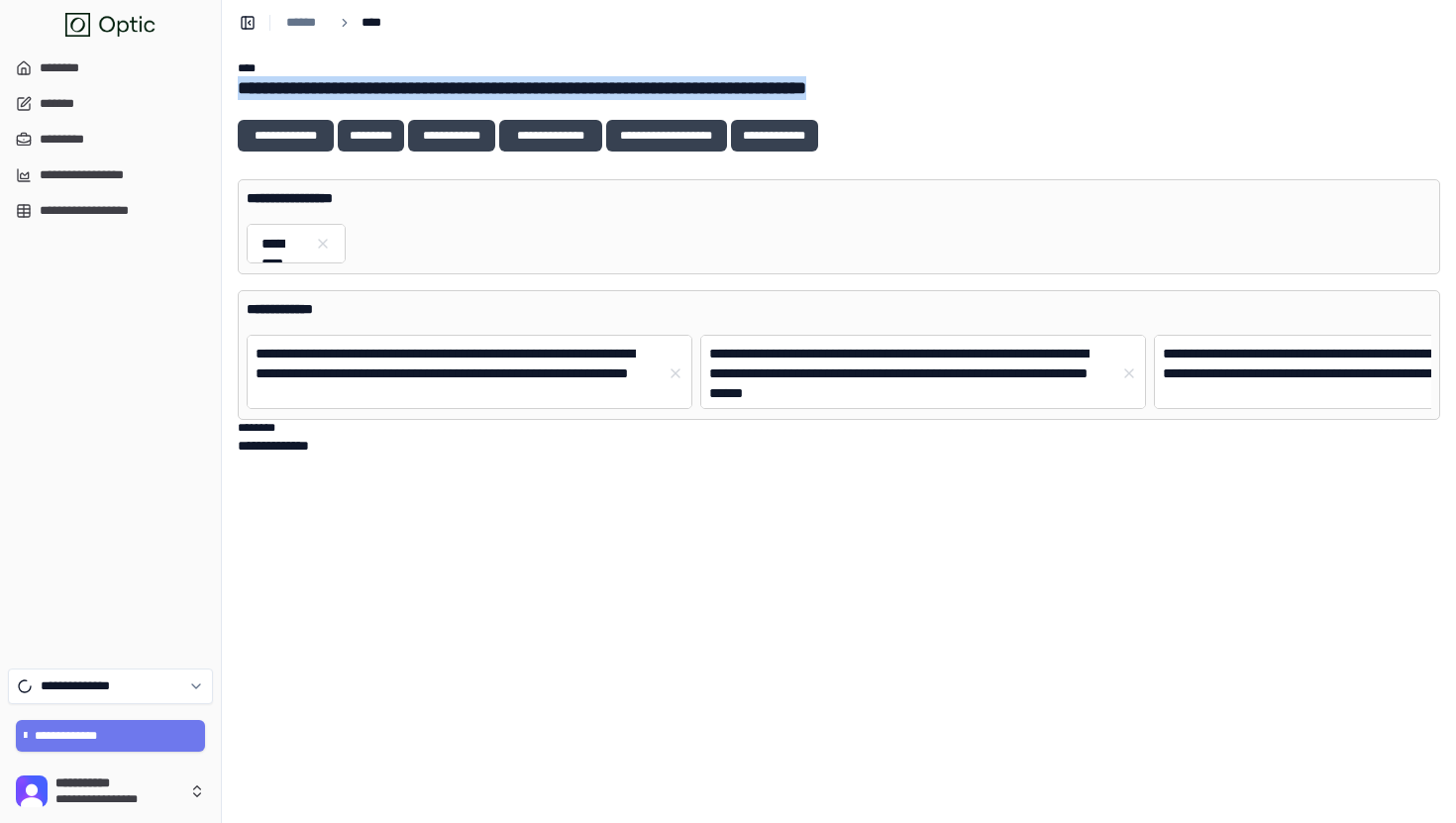 click on "**********" at bounding box center (839, 88) 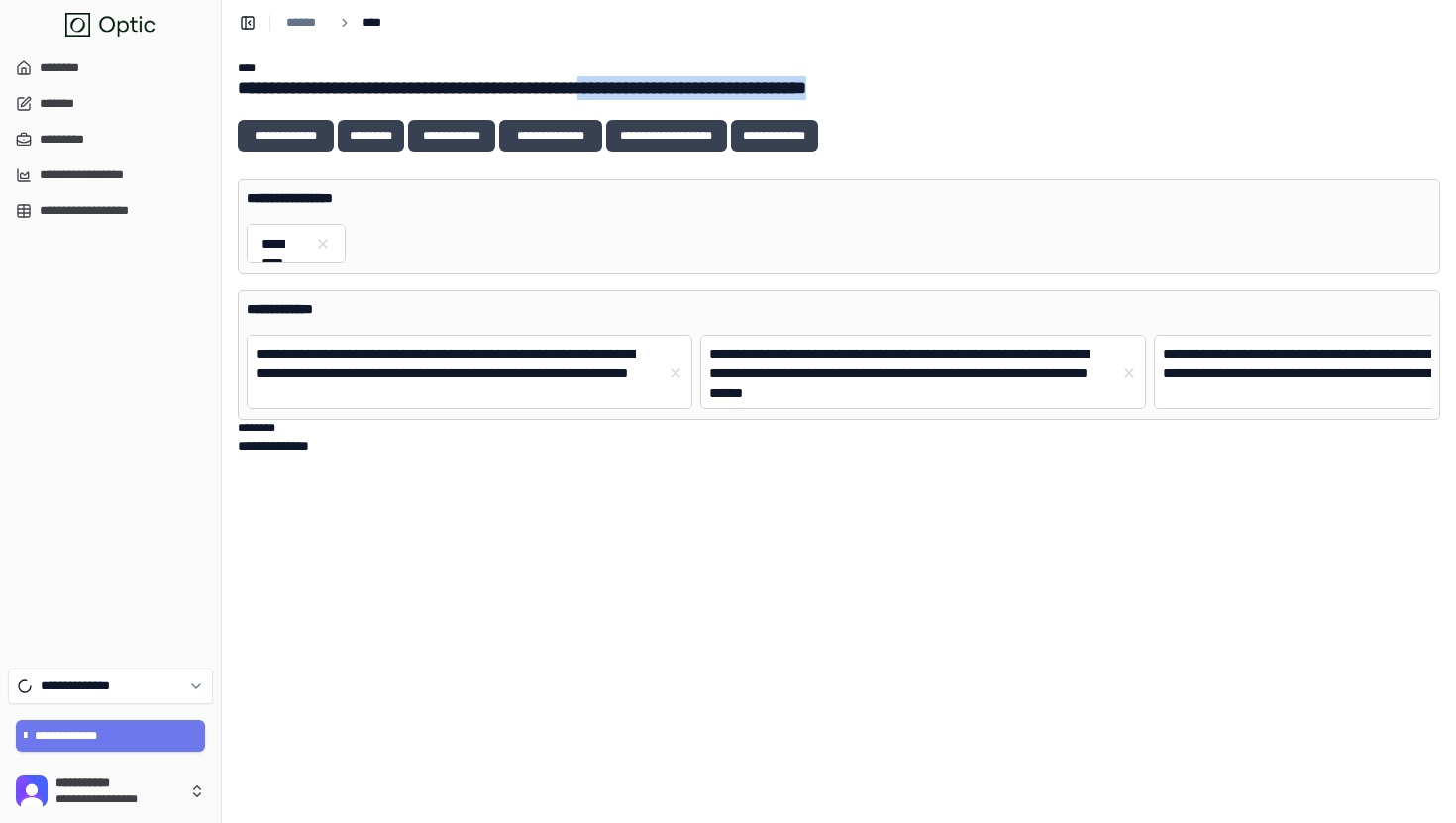 drag, startPoint x: 907, startPoint y: 85, endPoint x: 745, endPoint y: 78, distance: 162.15116 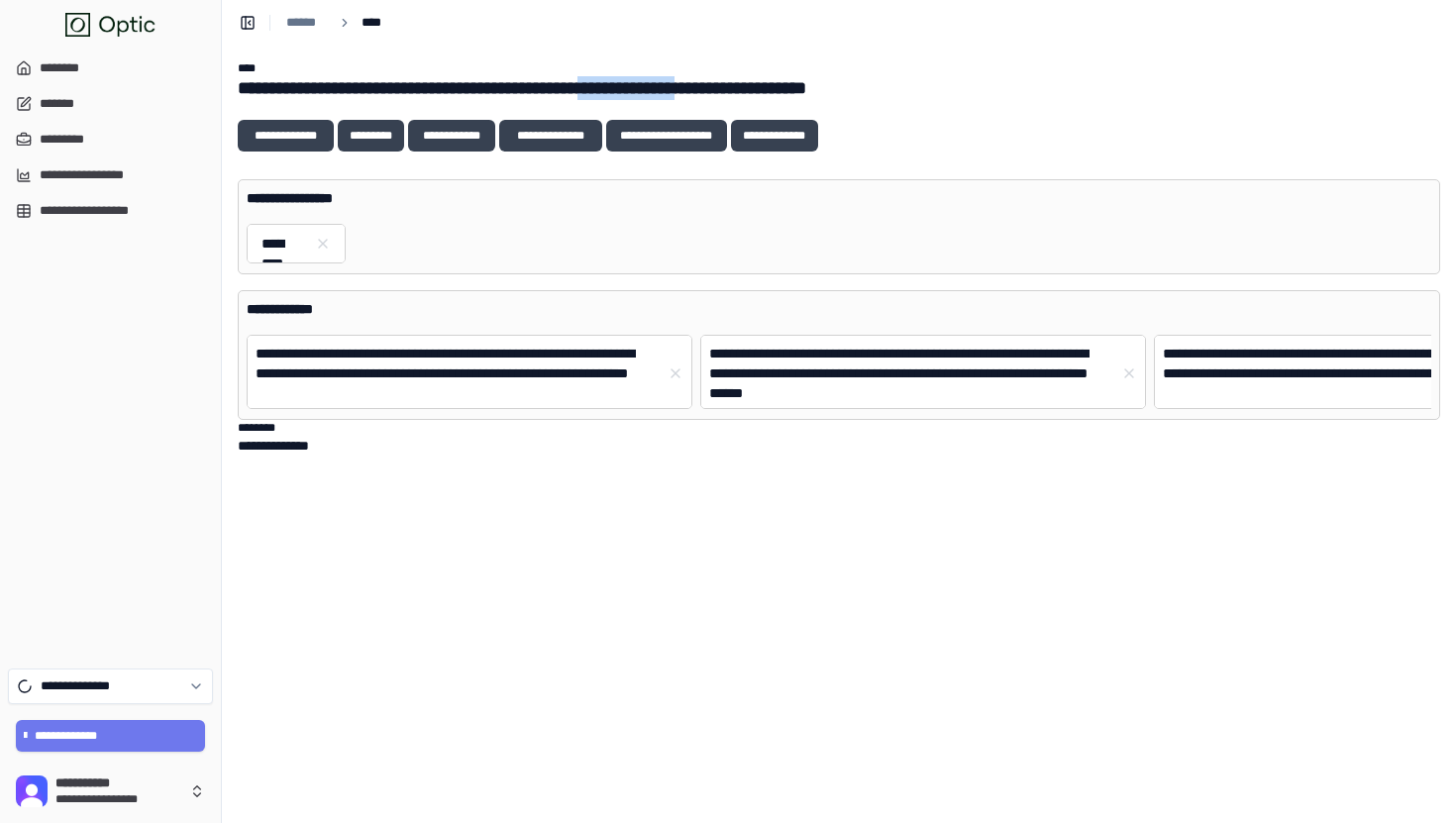 click on "**********" at bounding box center (839, 88) 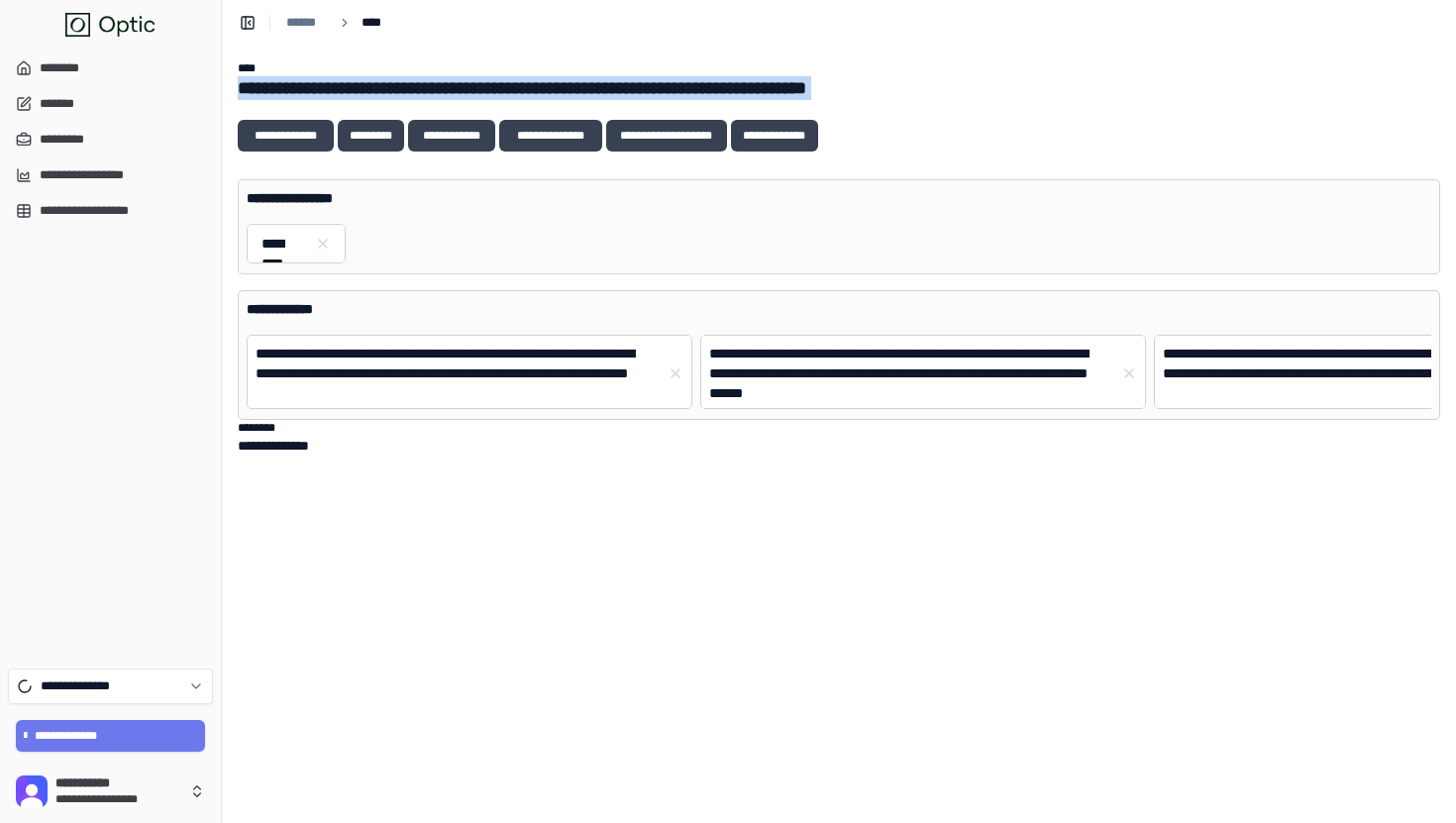 click on "**********" at bounding box center (839, 88) 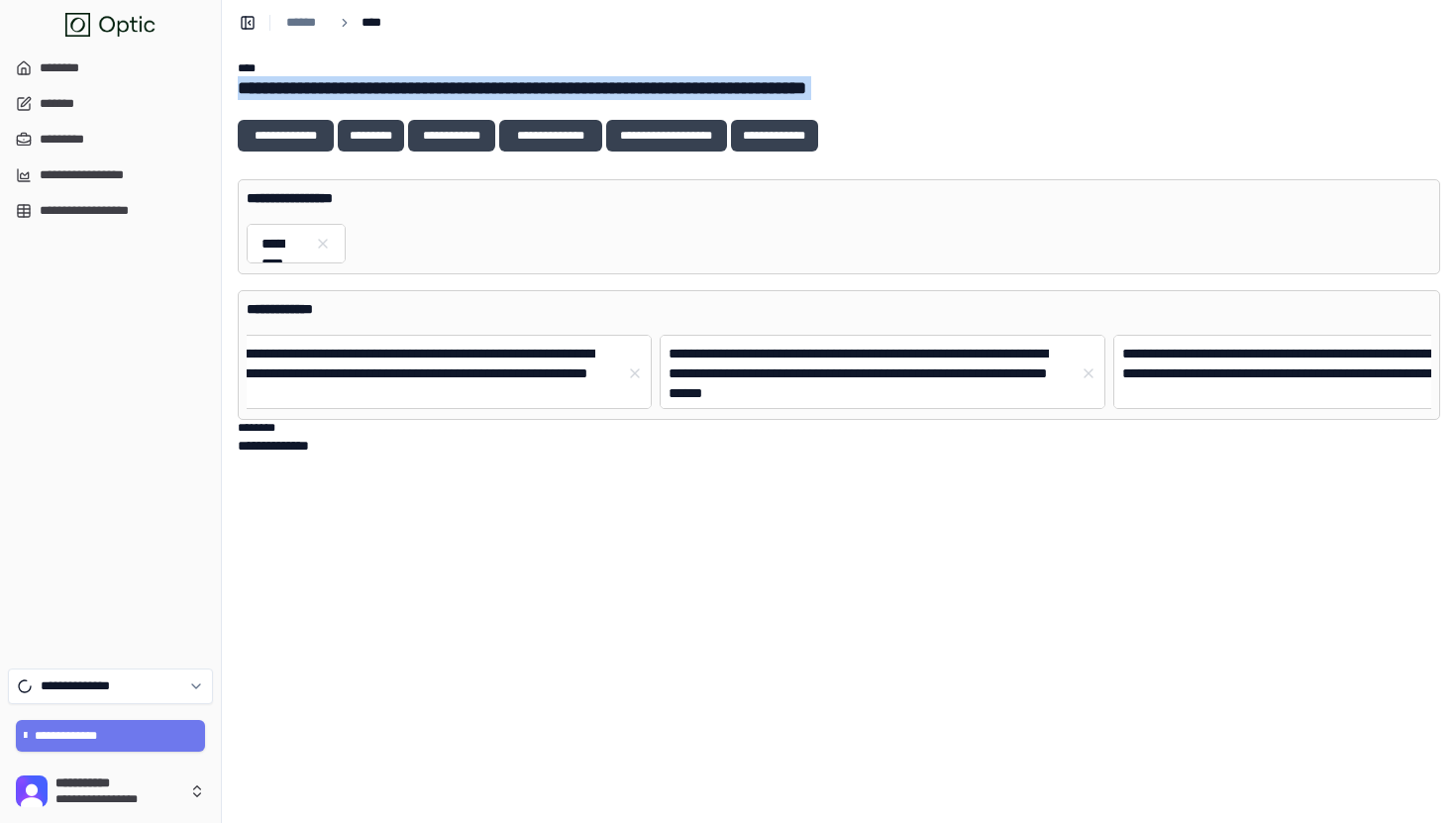 scroll, scrollTop: 0, scrollLeft: 0, axis: both 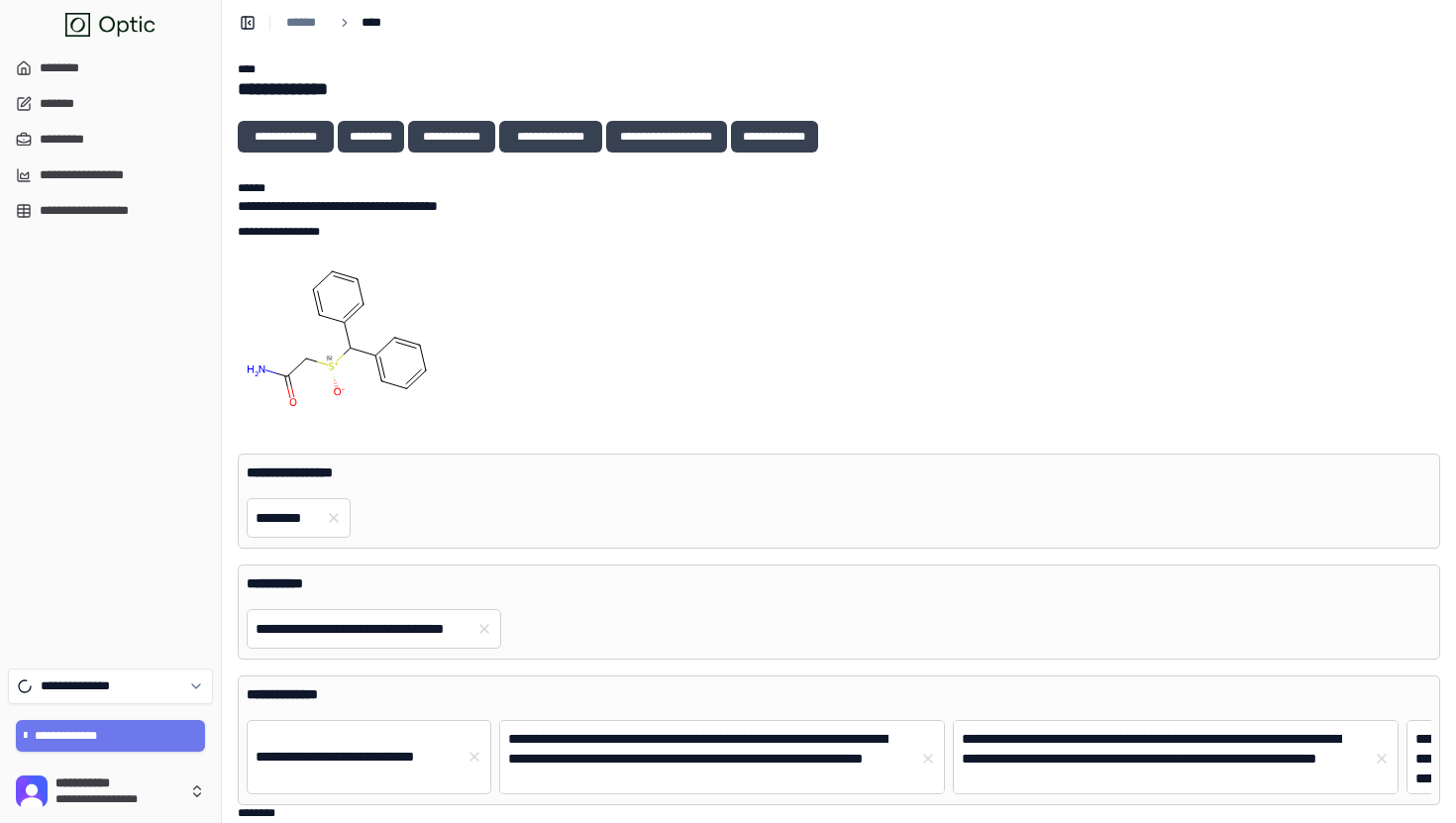 click on "**********" at bounding box center (839, 89) 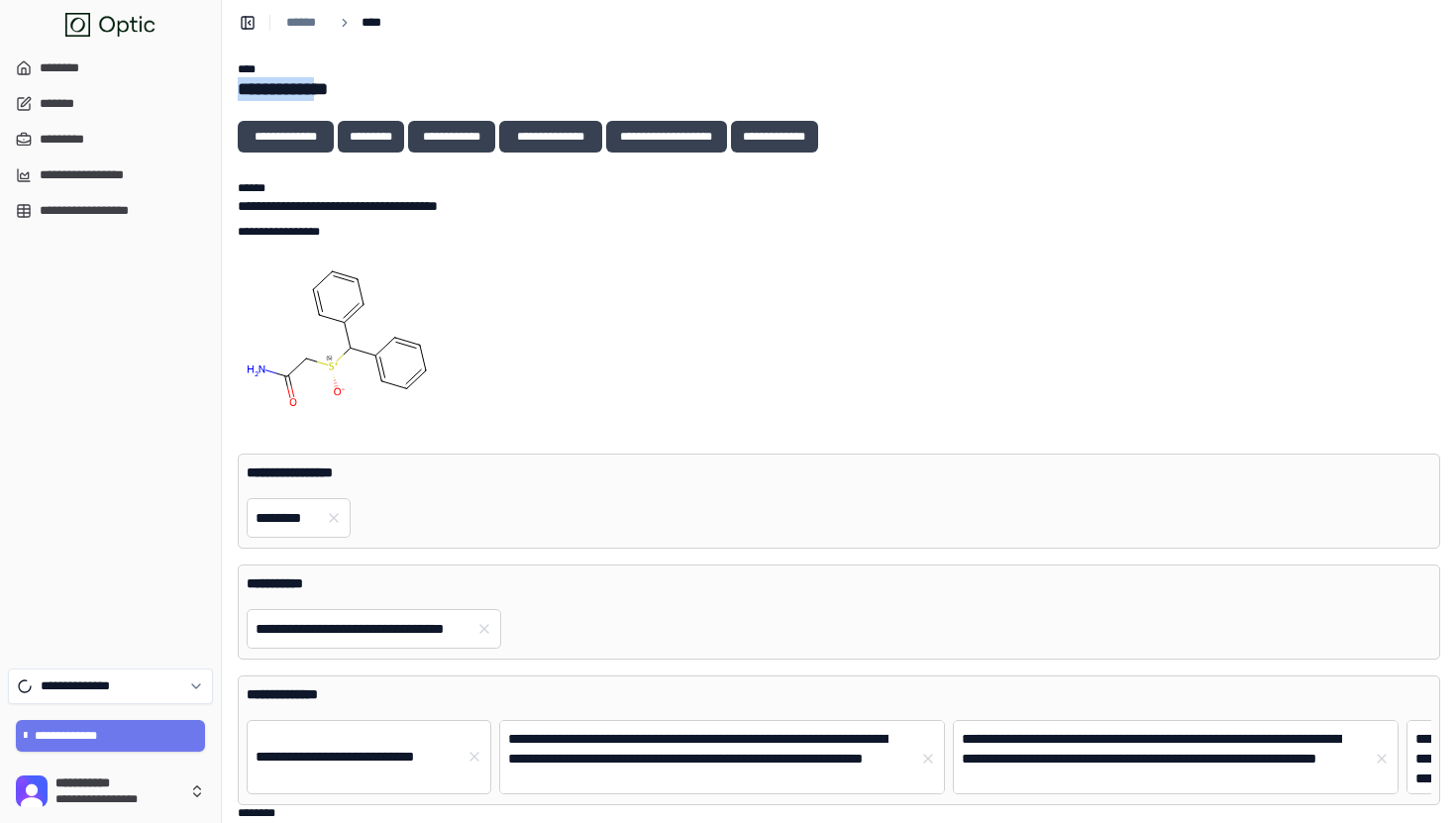 copy on "**********" 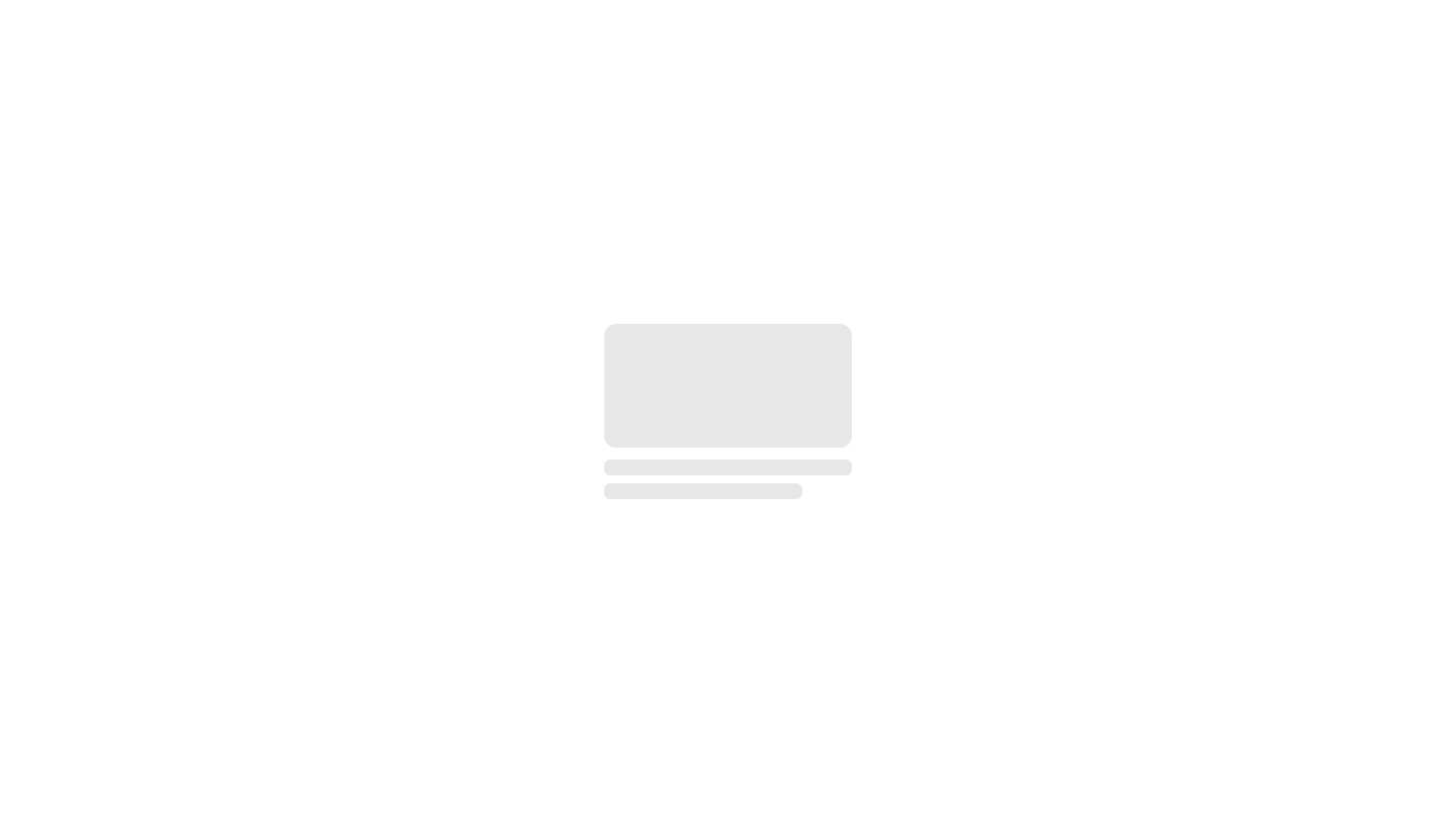 scroll, scrollTop: 0, scrollLeft: 0, axis: both 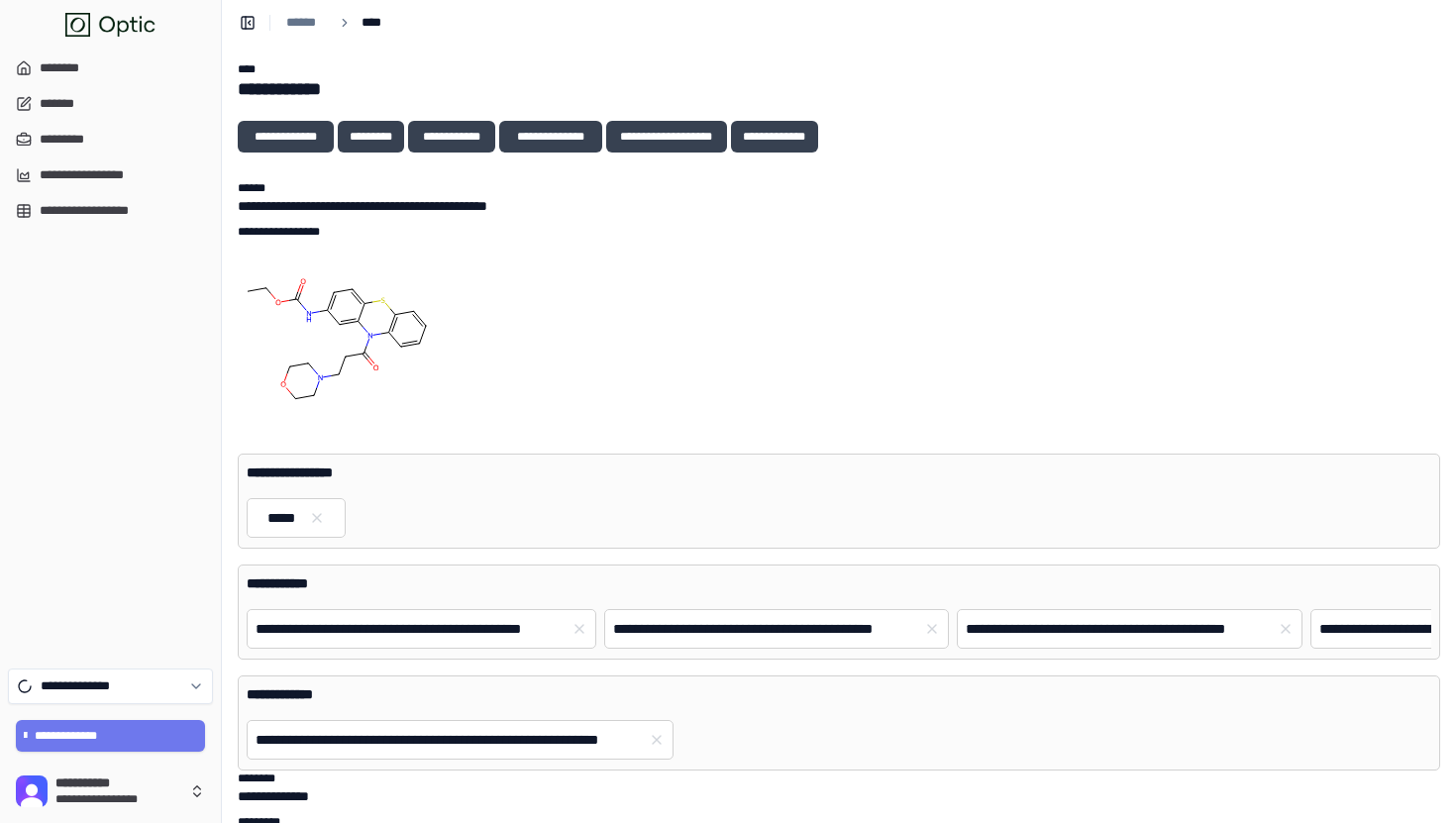 click on "****" at bounding box center (839, 69) 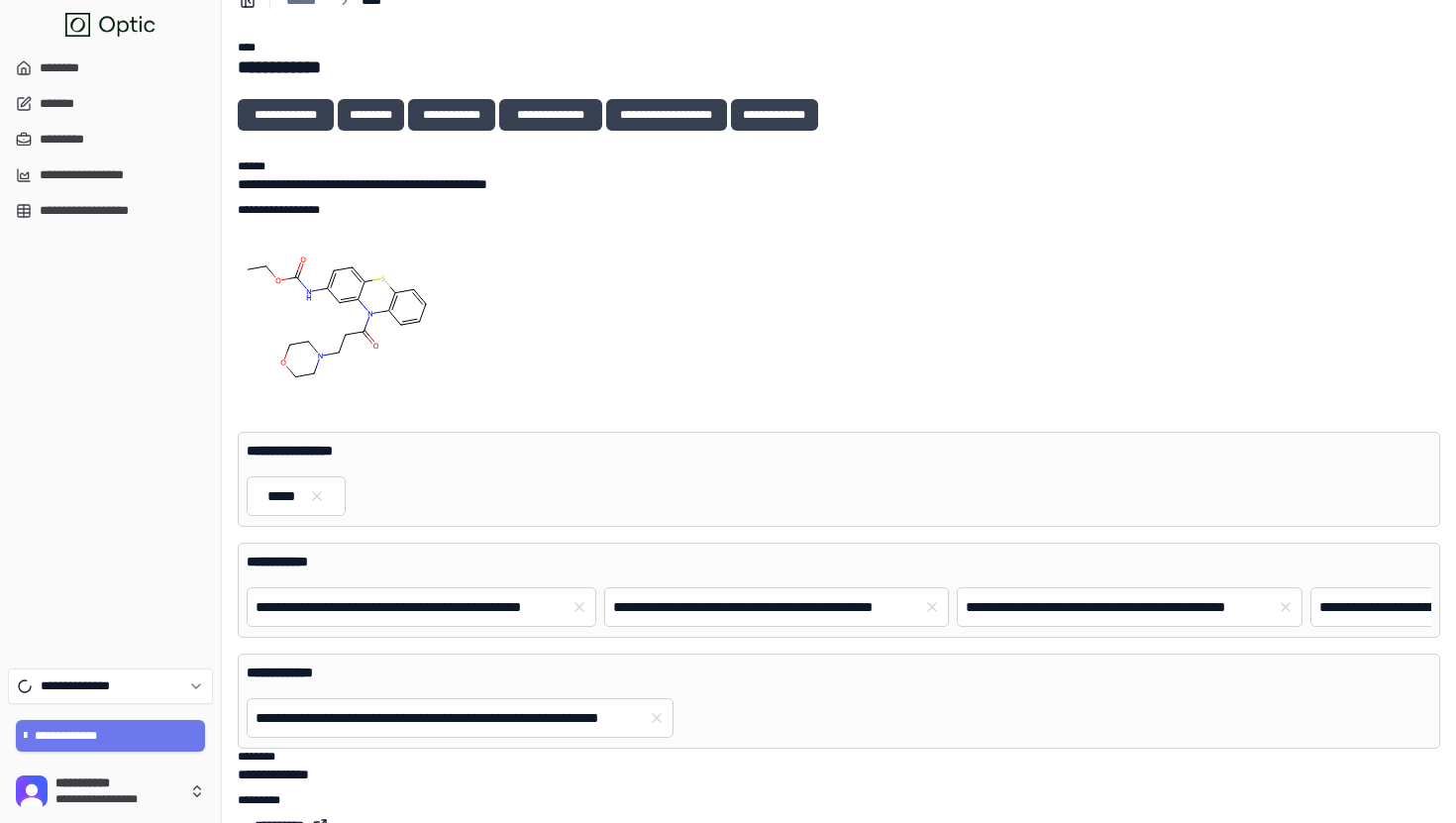 scroll, scrollTop: 23, scrollLeft: 0, axis: vertical 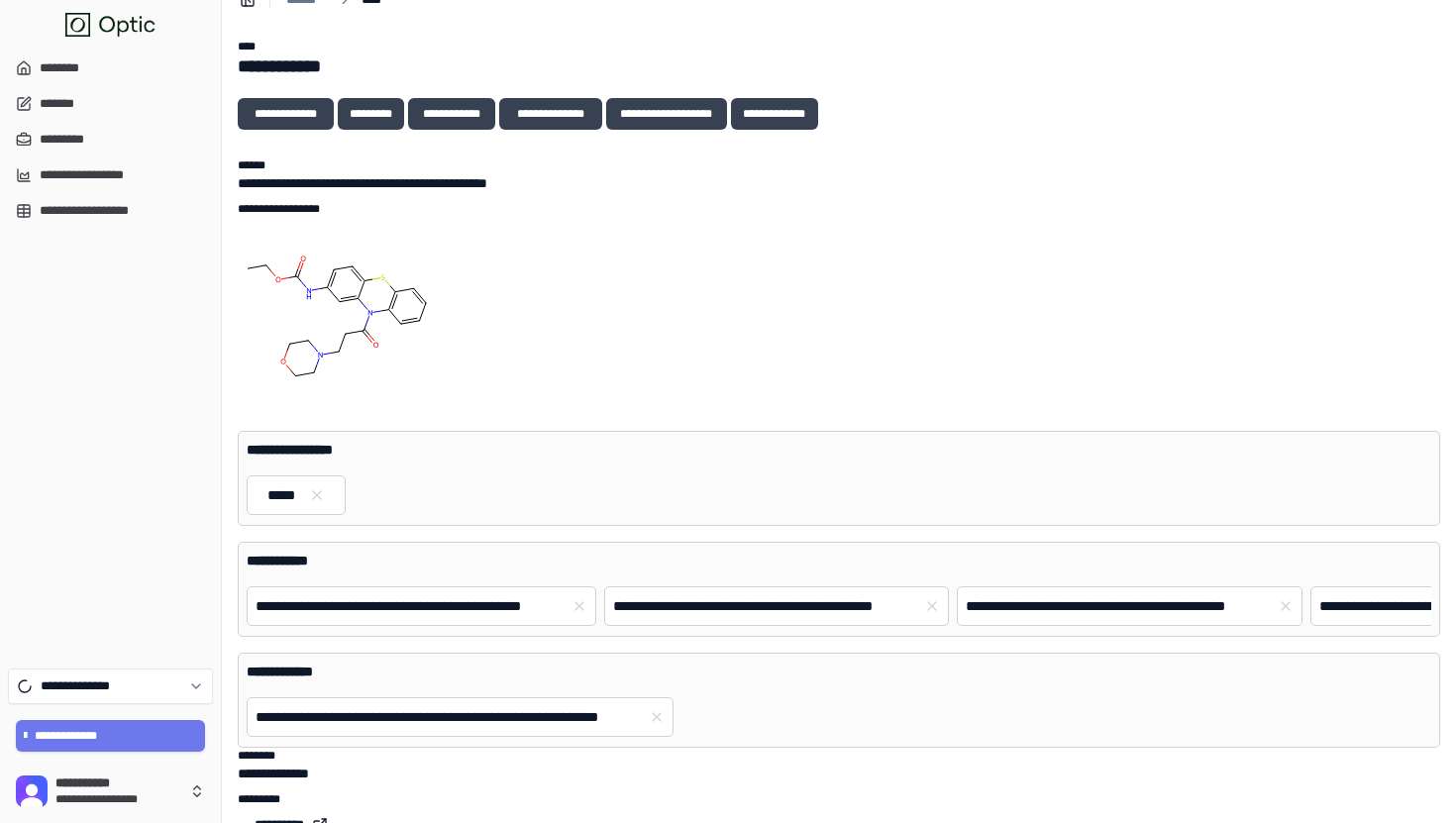 click on "**********" at bounding box center [839, 66] 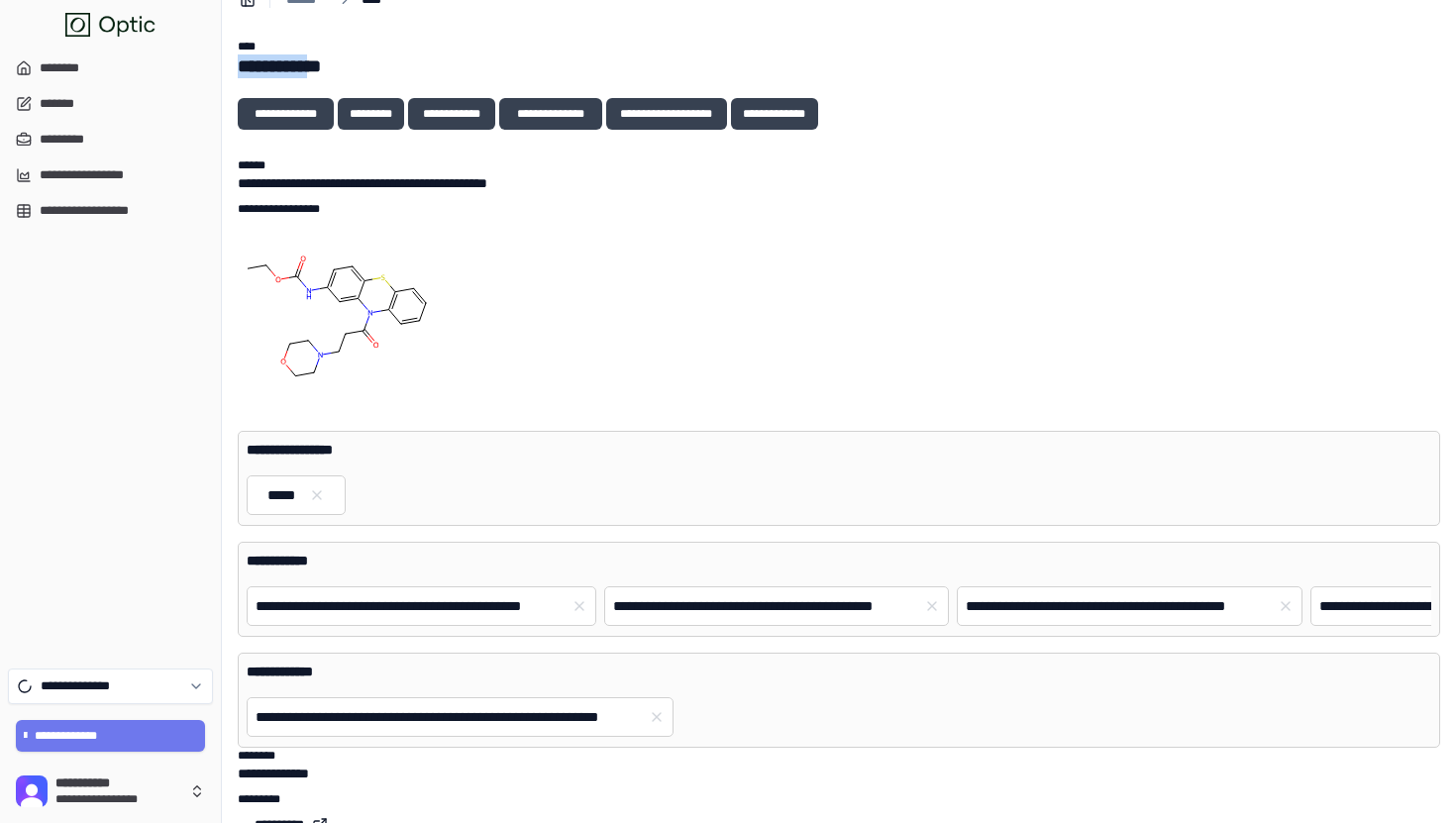 click on "**********" at bounding box center (839, 66) 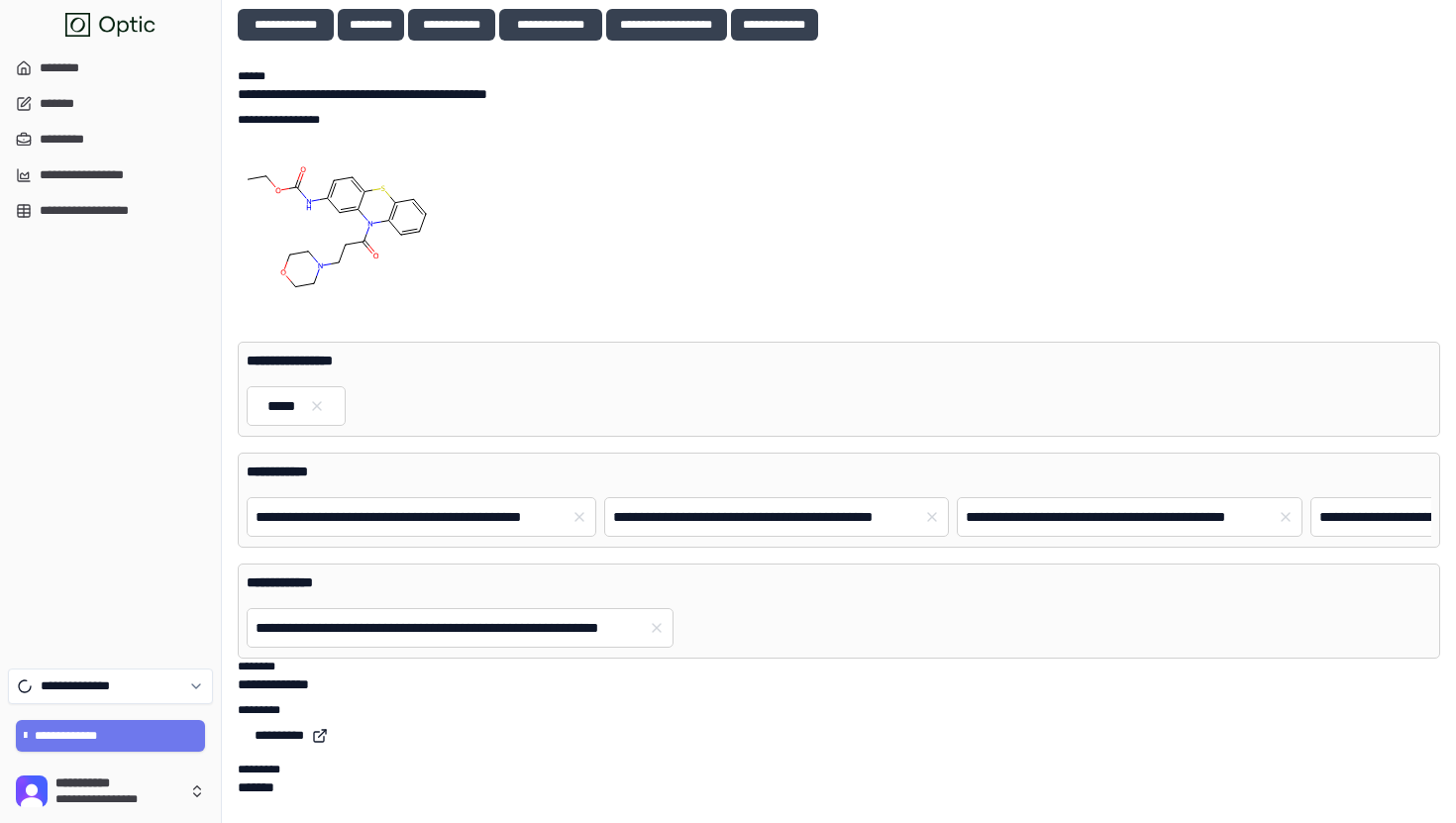 scroll, scrollTop: 0, scrollLeft: 0, axis: both 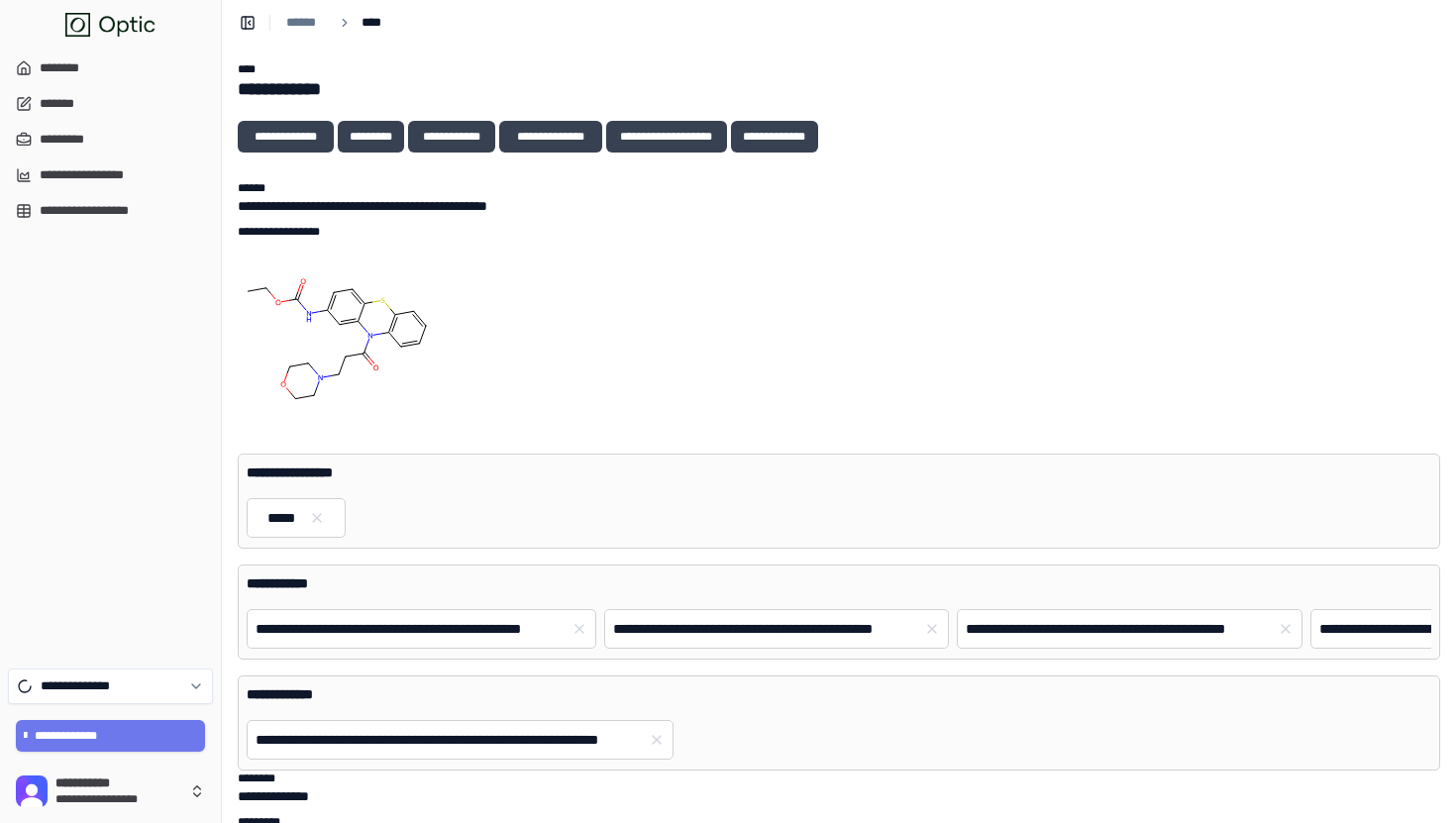 click on "**********" at bounding box center (839, 206) 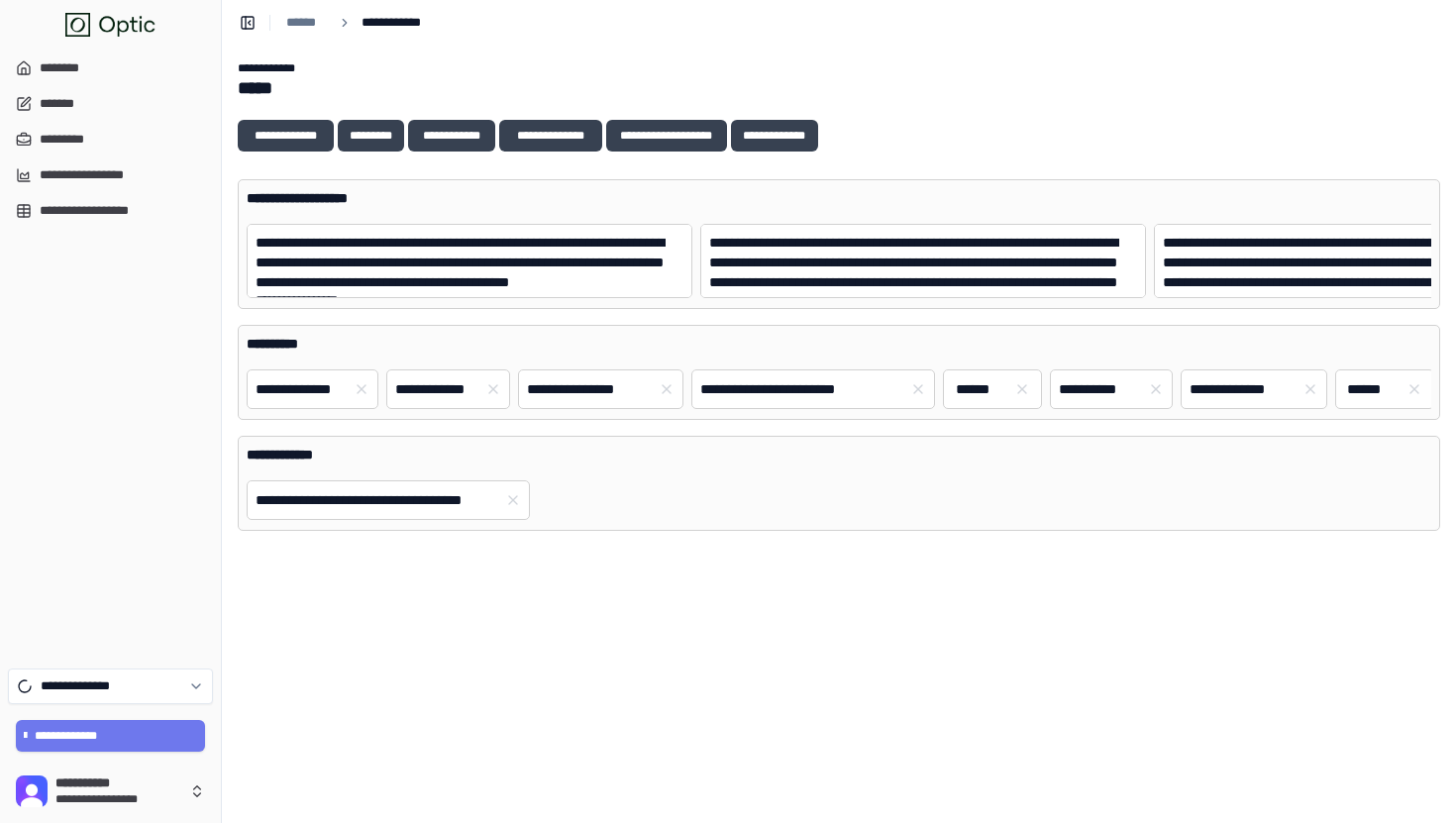 scroll, scrollTop: 0, scrollLeft: 0, axis: both 